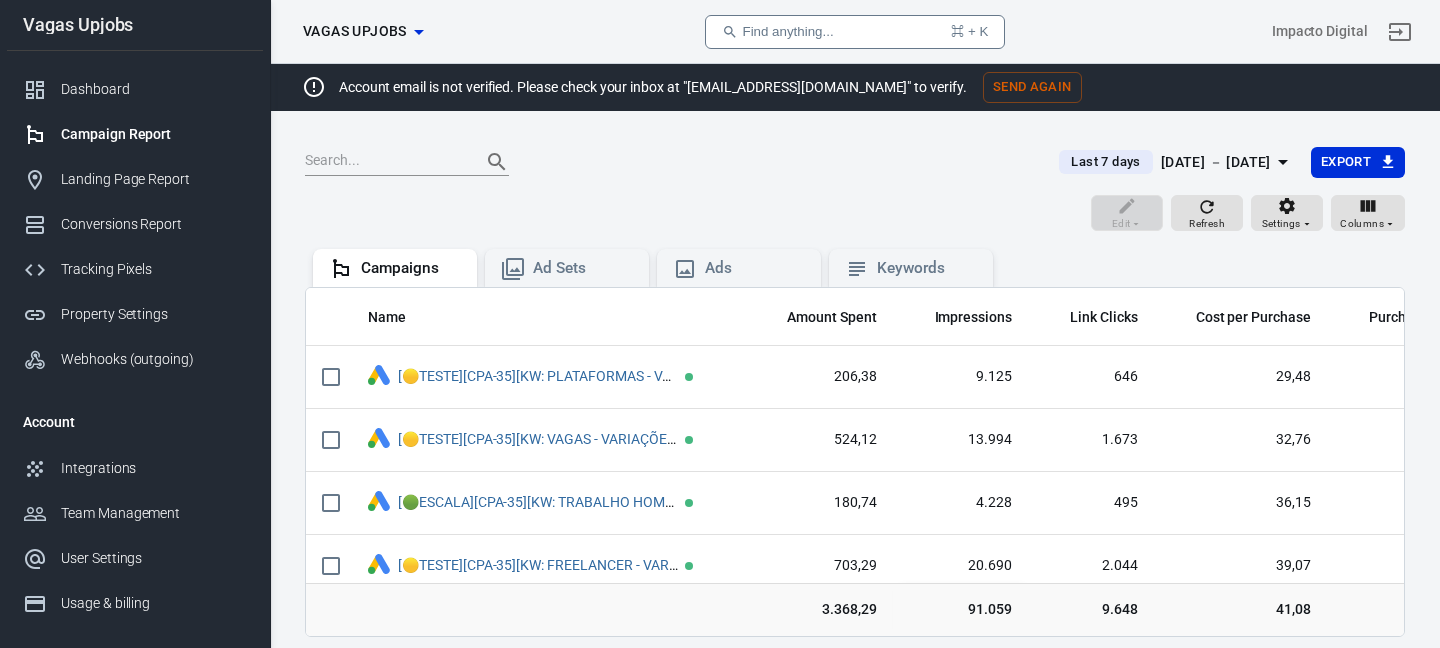 scroll, scrollTop: 0, scrollLeft: 0, axis: both 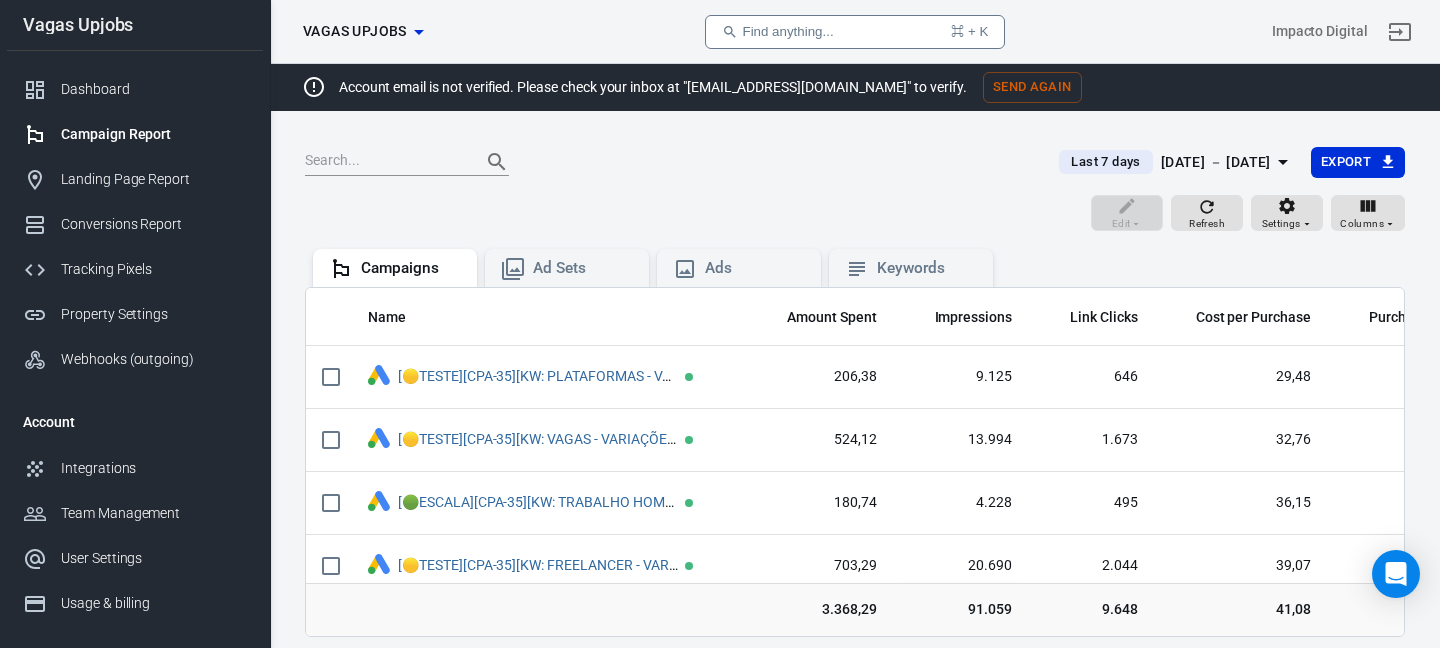 click on "[DATE] － [DATE]" at bounding box center (1216, 162) 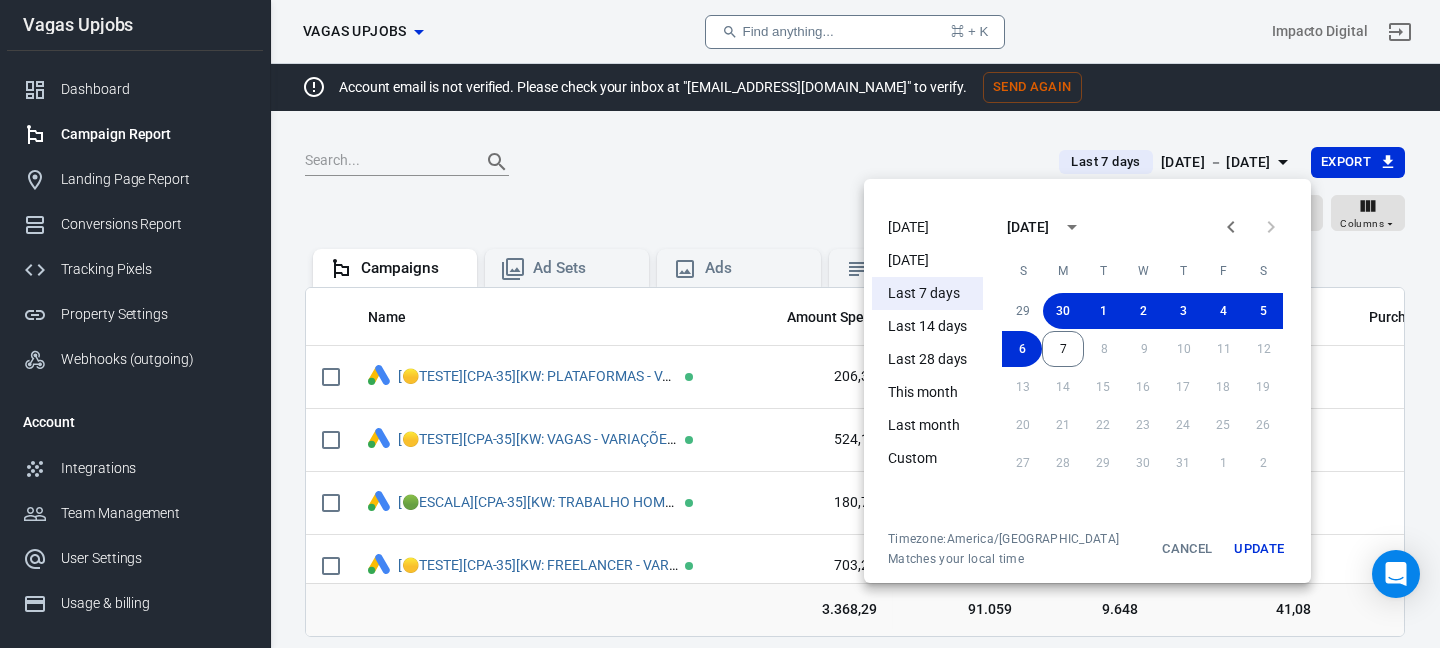 click on "[DATE]" at bounding box center [927, 227] 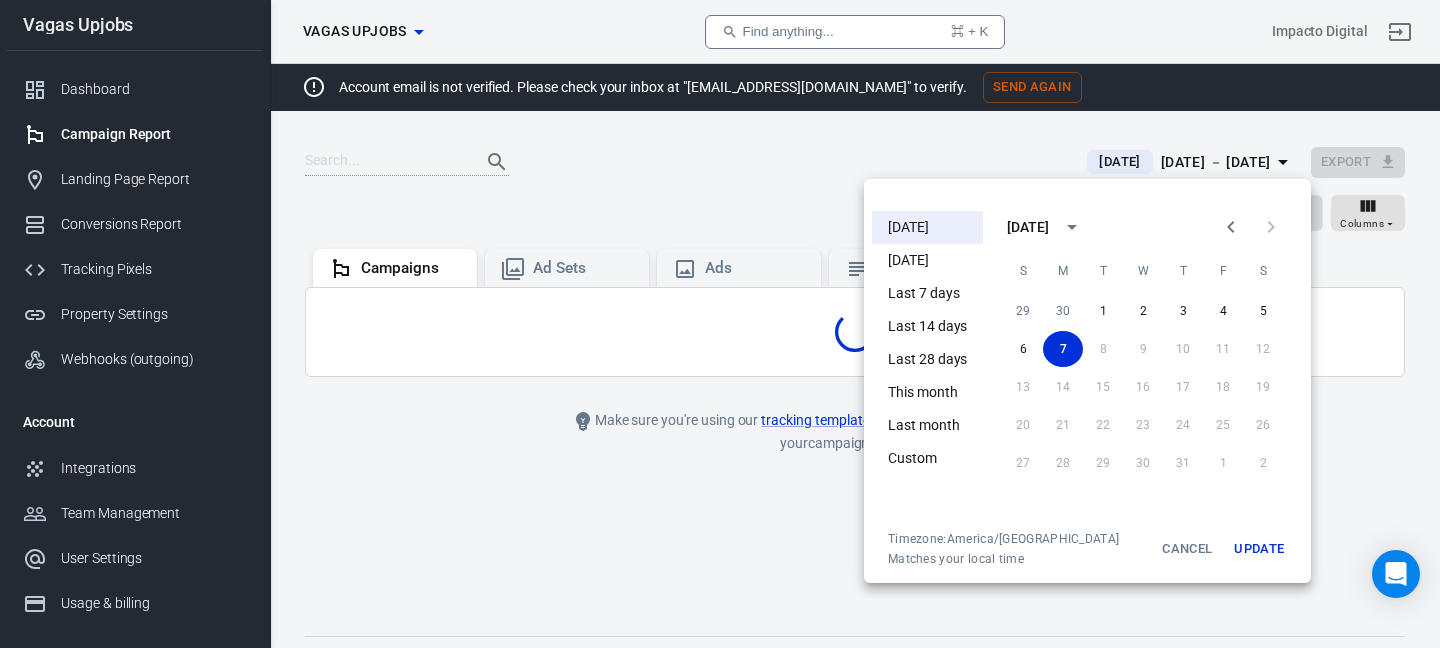 click on "Update" at bounding box center [1259, 549] 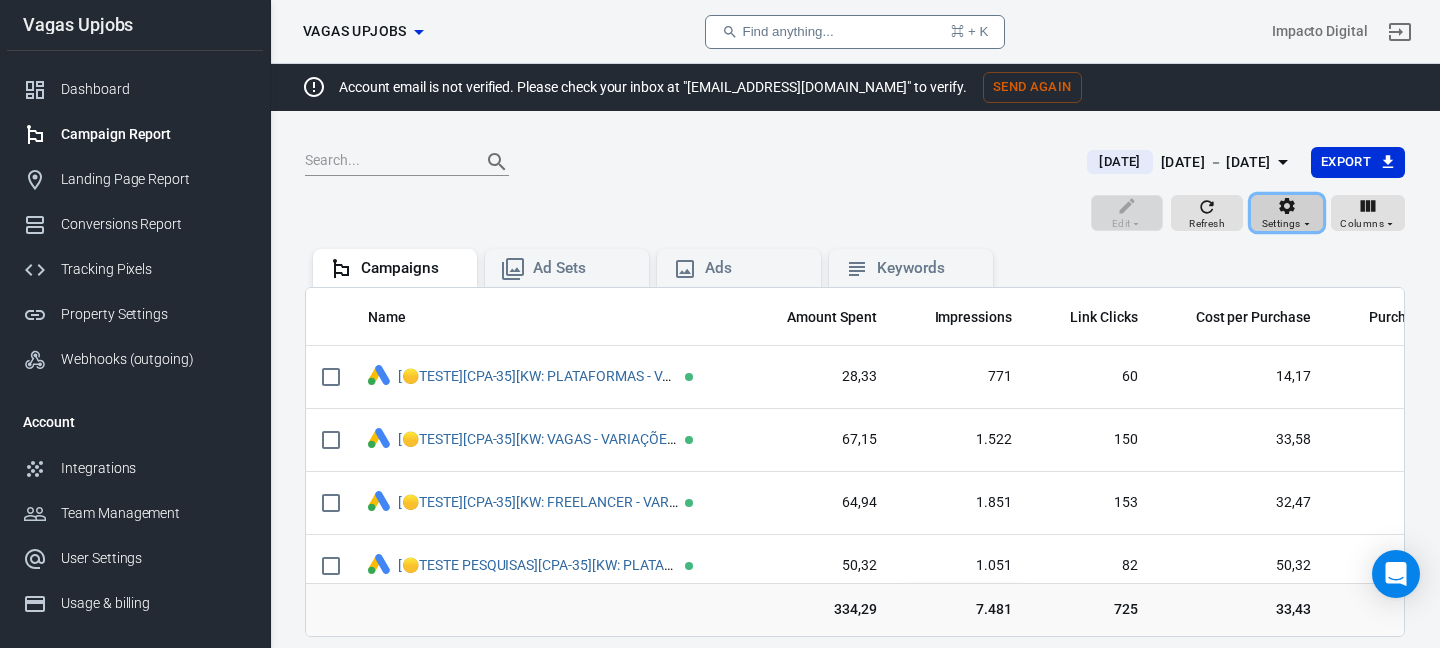 click on "Settings" at bounding box center [1287, 213] 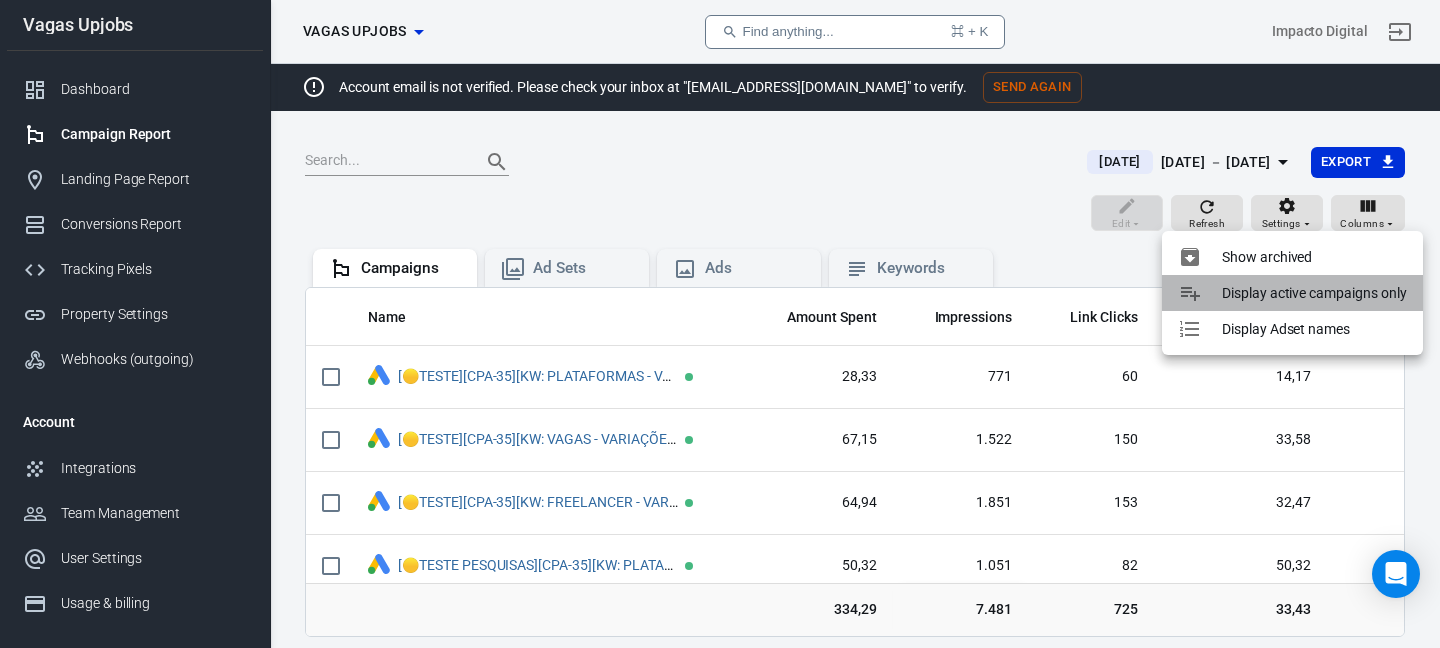 click at bounding box center [1196, 293] 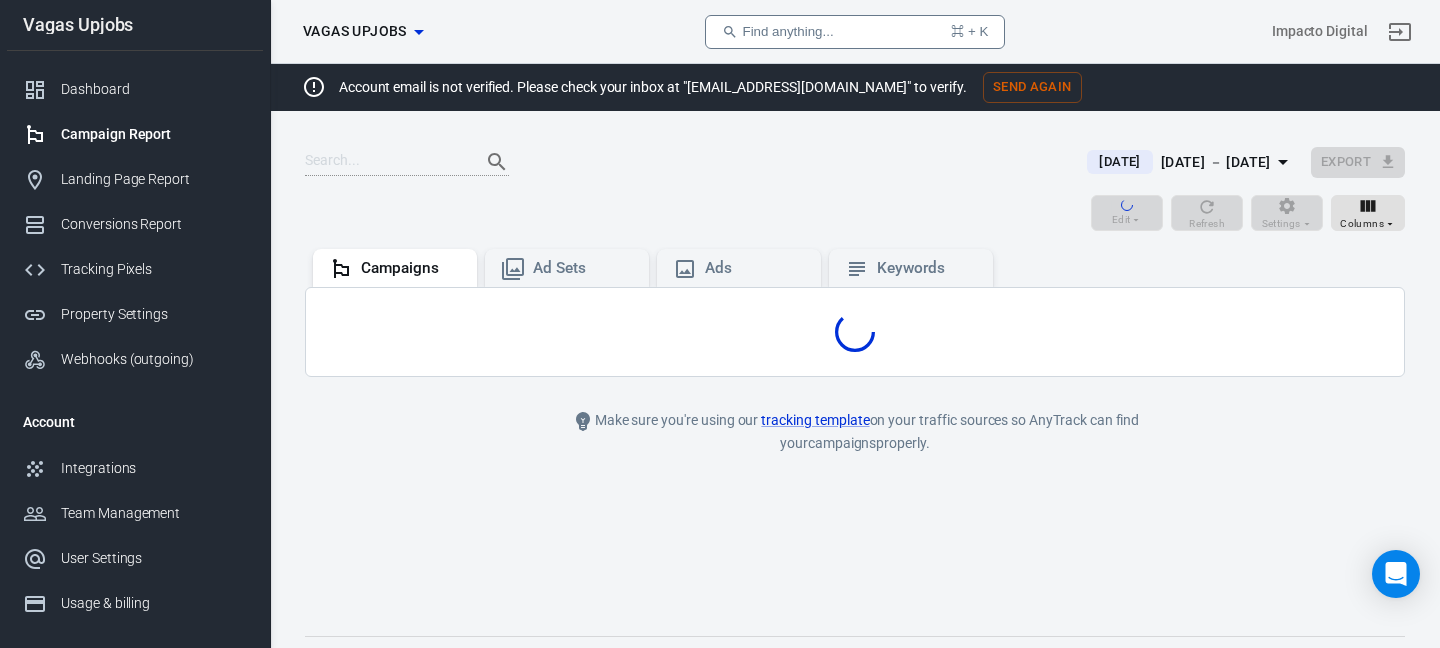 click on "Account email is not verified. Please check your inbox at "[EMAIL_ADDRESS][DOMAIN_NAME]" to verify. Send Again" at bounding box center [990, 87] 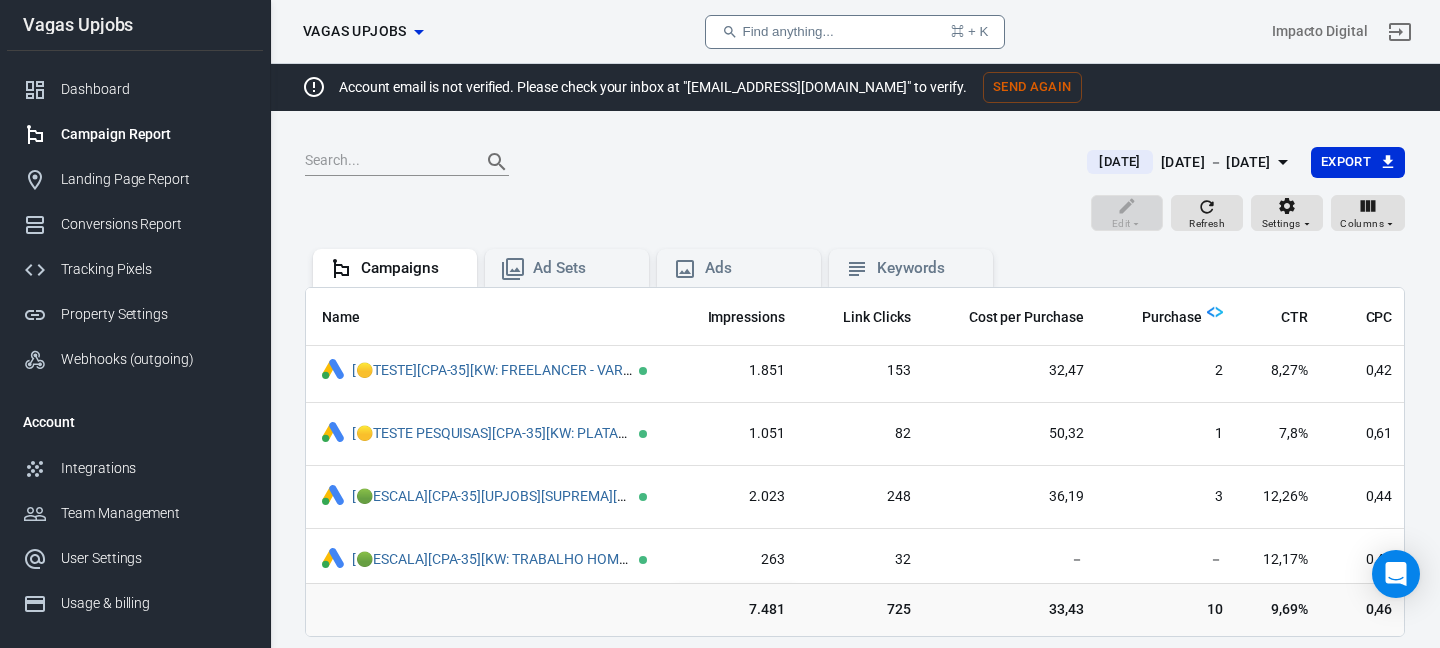 scroll, scrollTop: 141, scrollLeft: 227, axis: both 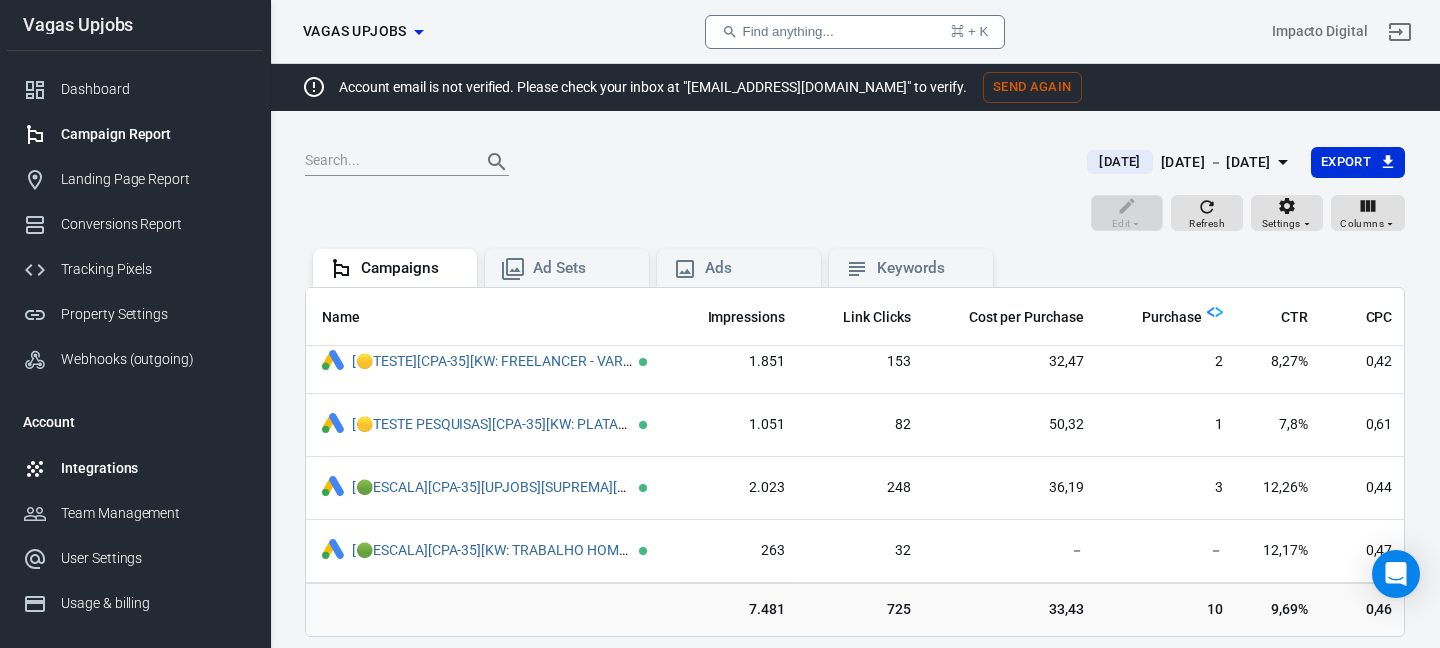 click on "Integrations" at bounding box center (135, 468) 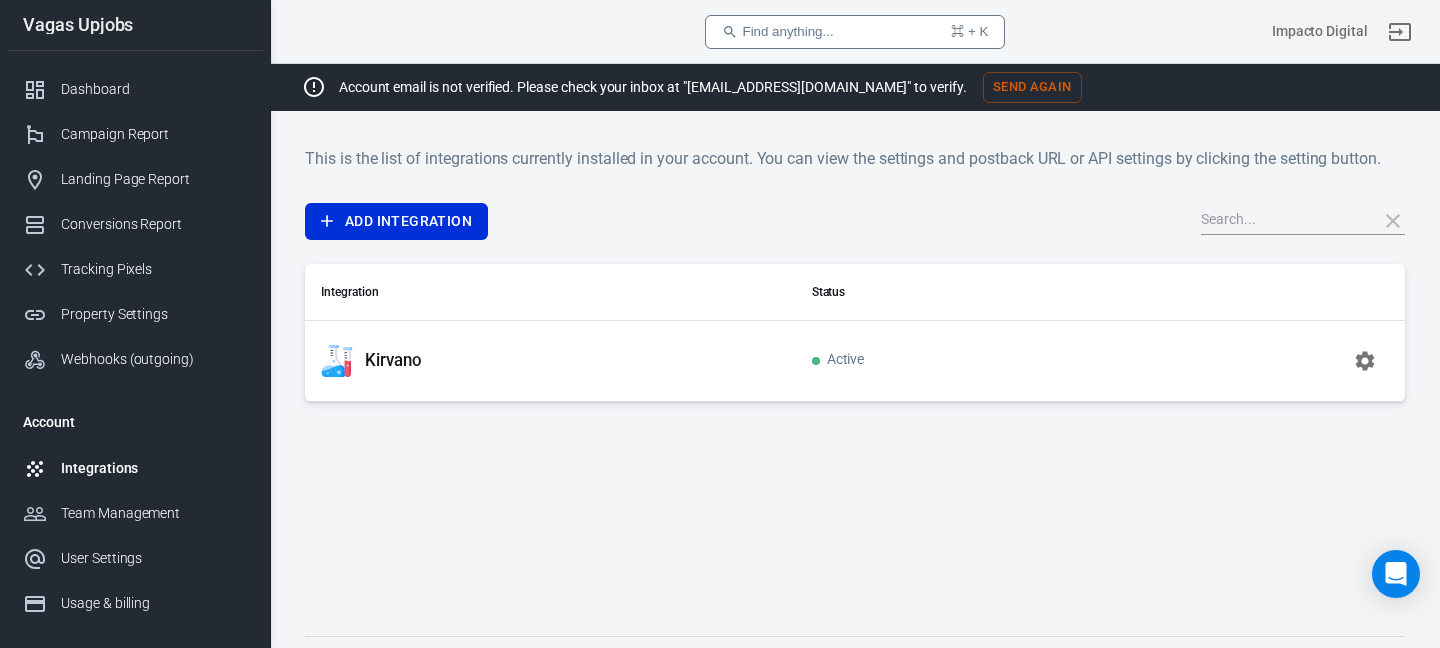 click on "Kirvano" at bounding box center [550, 361] 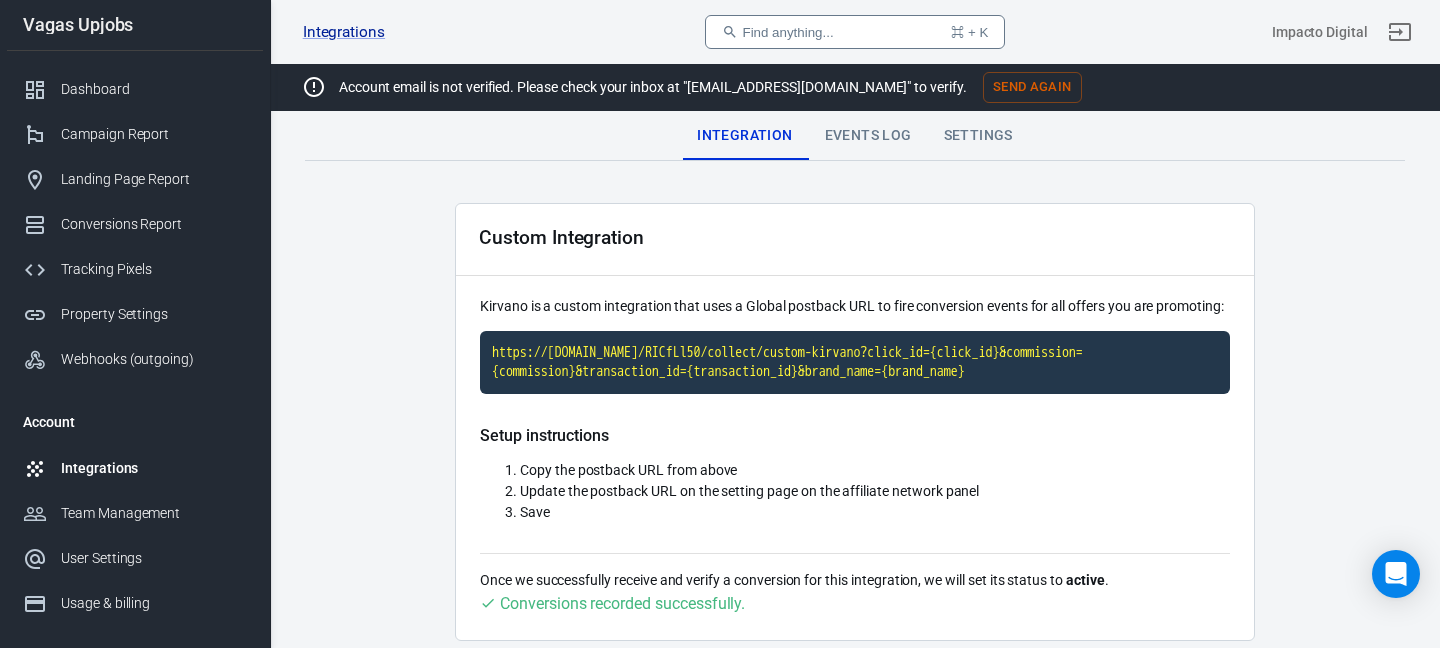 click on "Integration Events Log Settings Custom Integration Kirvano is a custom integration that uses a Global postback URL to fire conversion events for all offers you are promoting: https://[DOMAIN_NAME]/RICfLl50/collect/custom-kirvano?click_id={click_id}&commission={commission}&transaction_id={transaction_id}&brand_name={brand_name} Setup instructions Copy the postback URL from above Update the postback URL on the setting page on the affiliate network panel Save Once we successfully receive and verify a conversion for this integration, we will set its status to   active . Conversions recorded successfully." at bounding box center (855, 376) 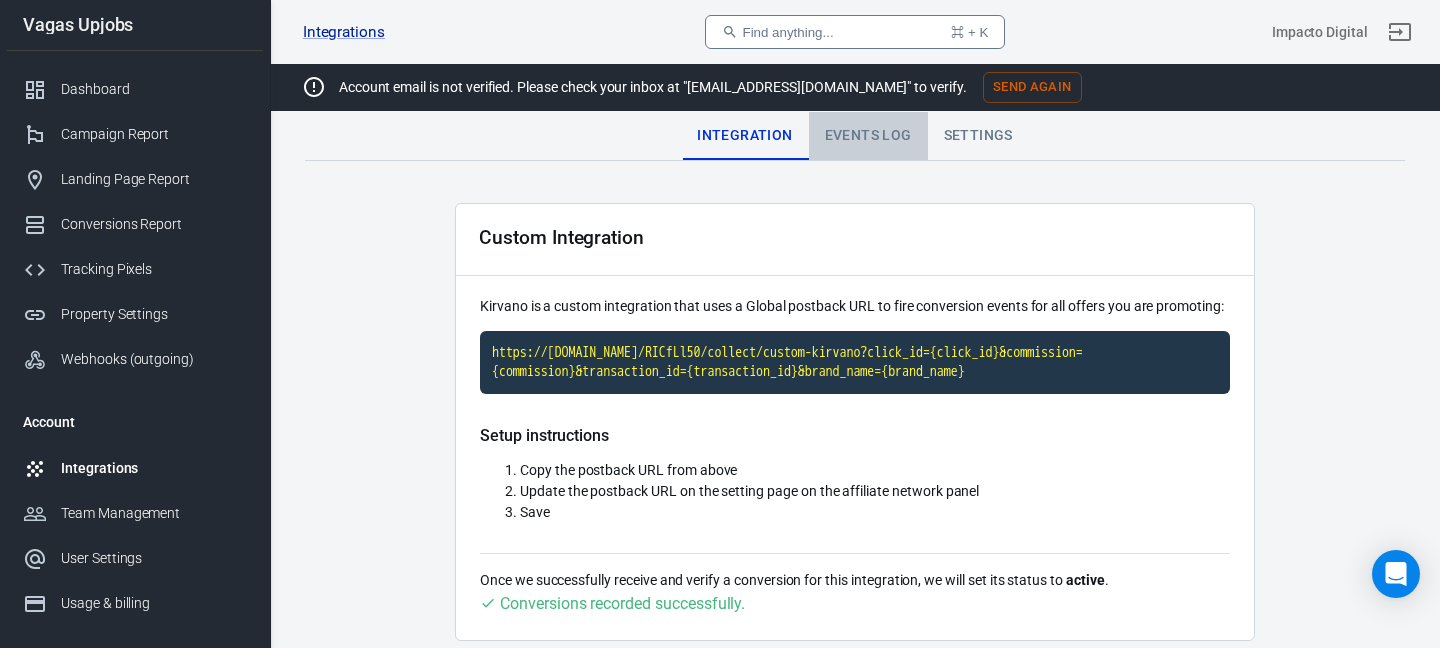 click on "Events Log" at bounding box center [868, 136] 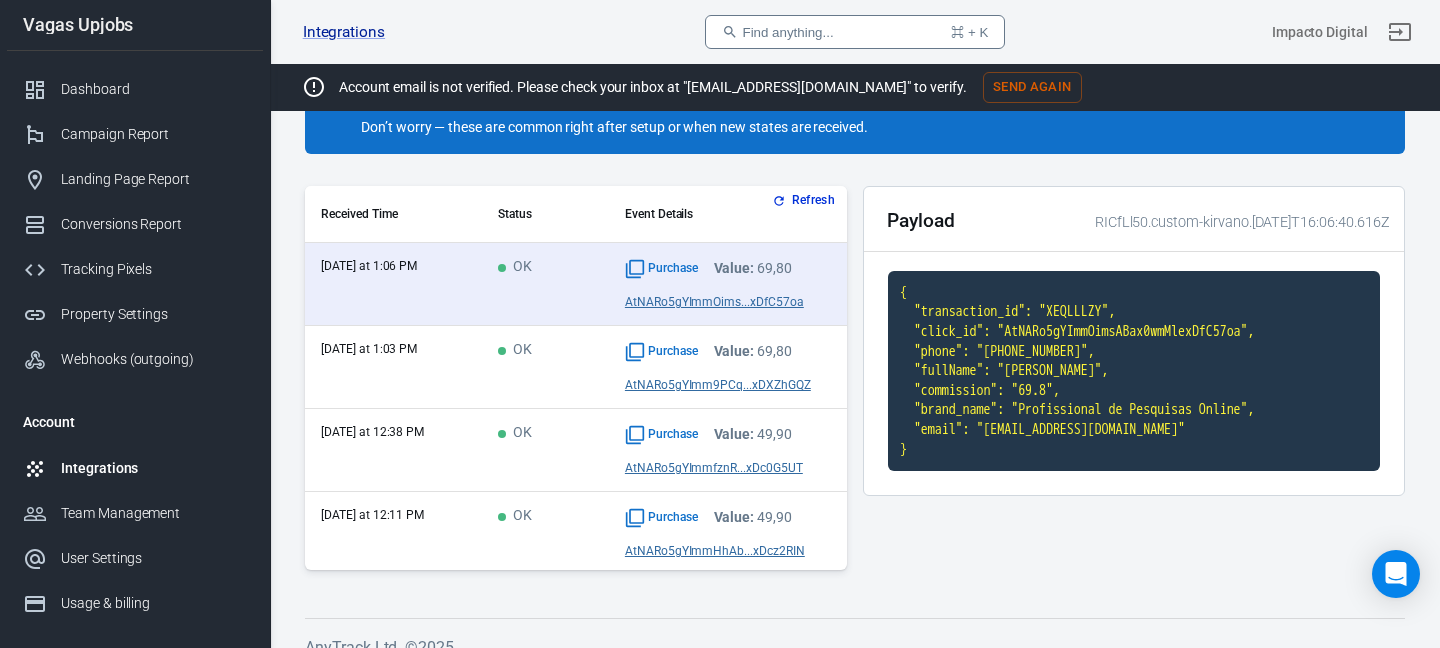 scroll, scrollTop: 208, scrollLeft: 0, axis: vertical 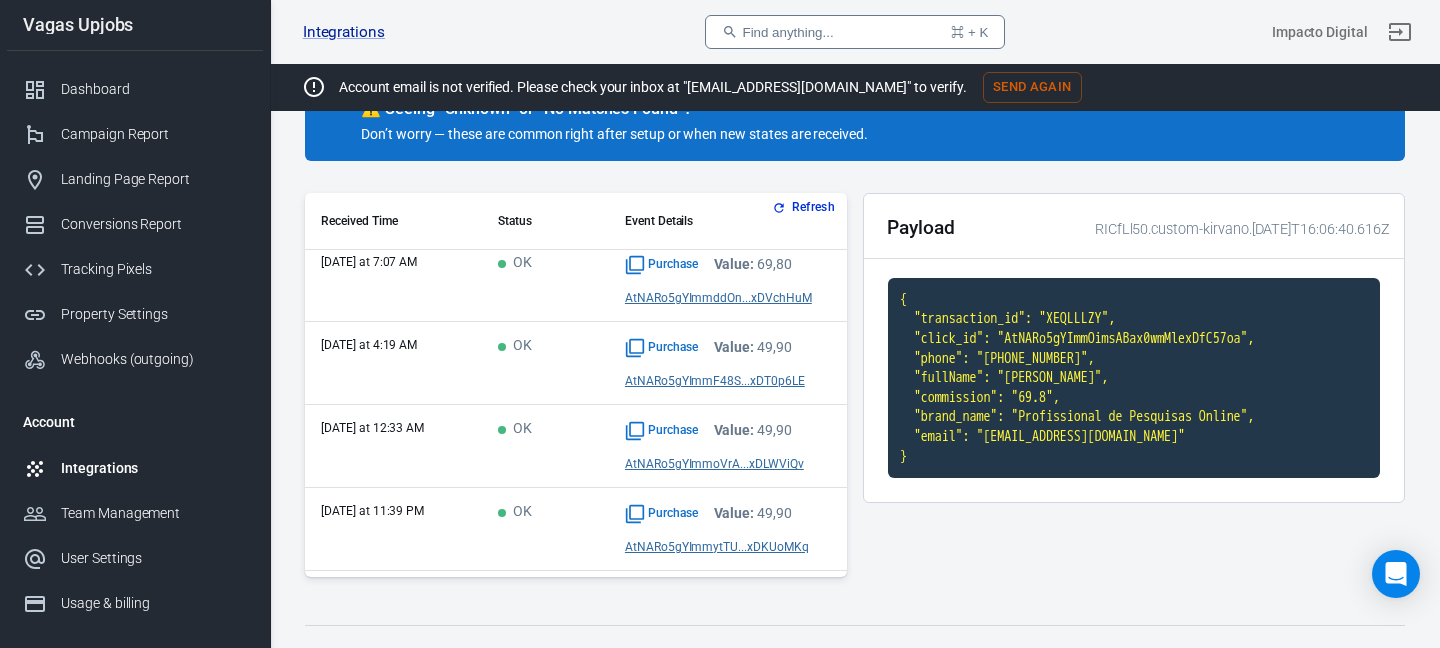click on "OK" at bounding box center (545, 446) 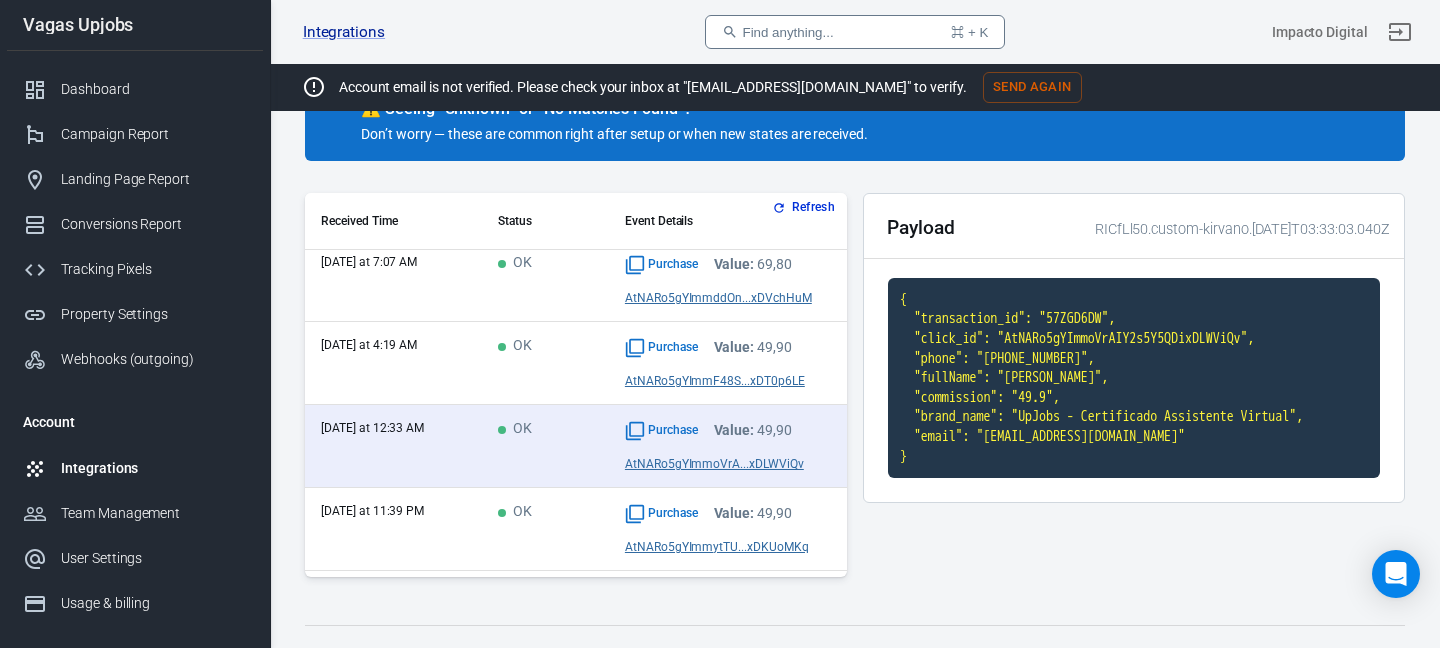 click on "OK" at bounding box center (545, 363) 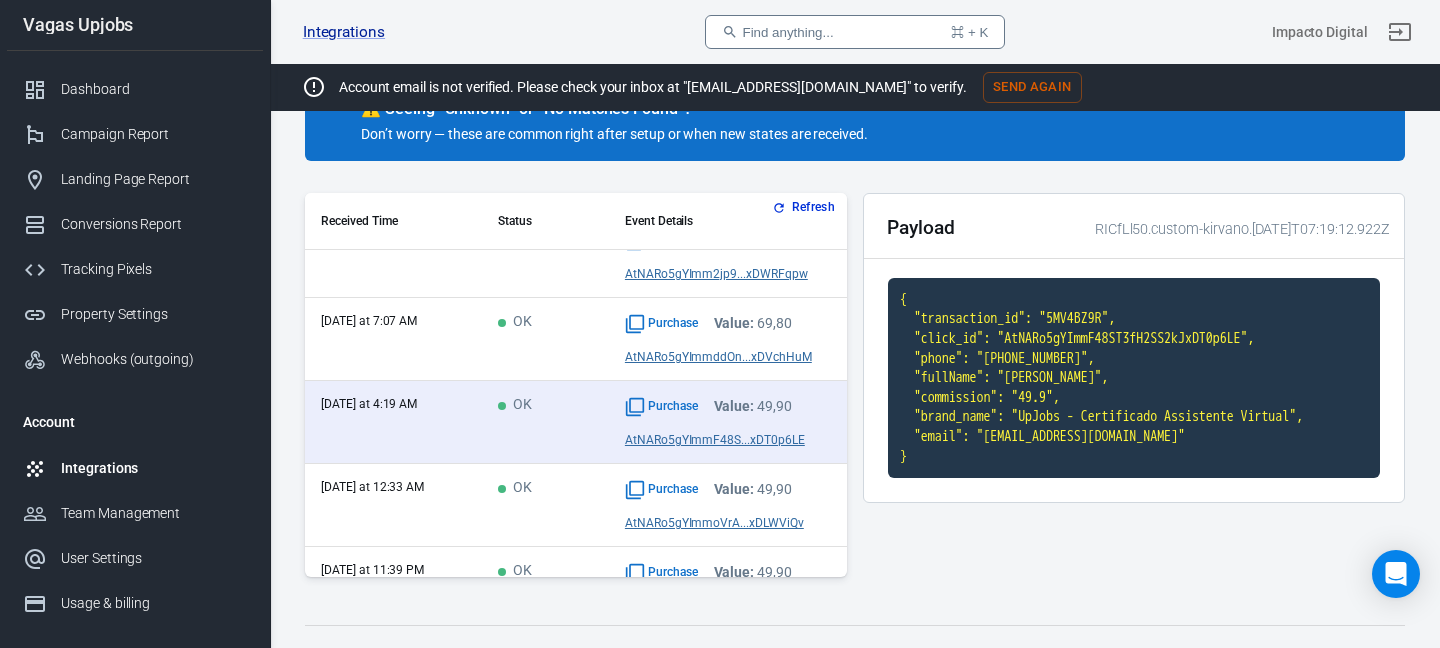 click on "OK" at bounding box center [545, 339] 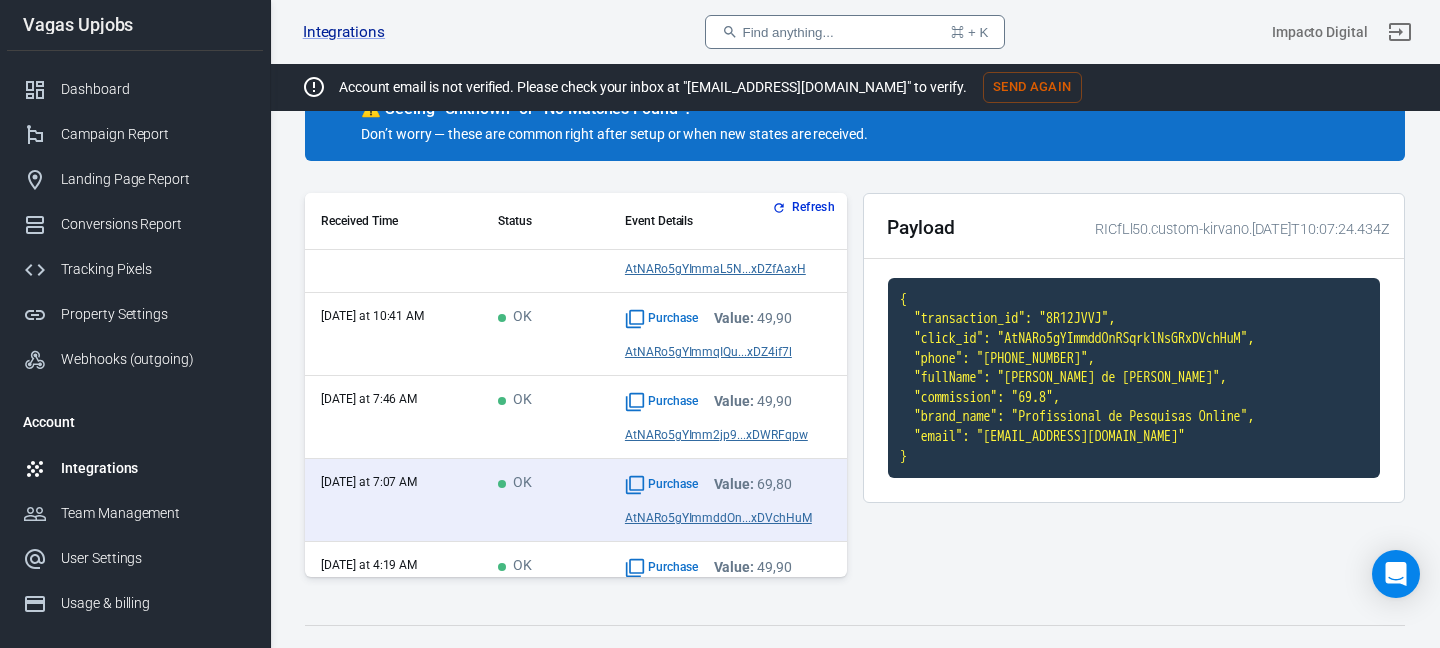 scroll, scrollTop: 520, scrollLeft: 0, axis: vertical 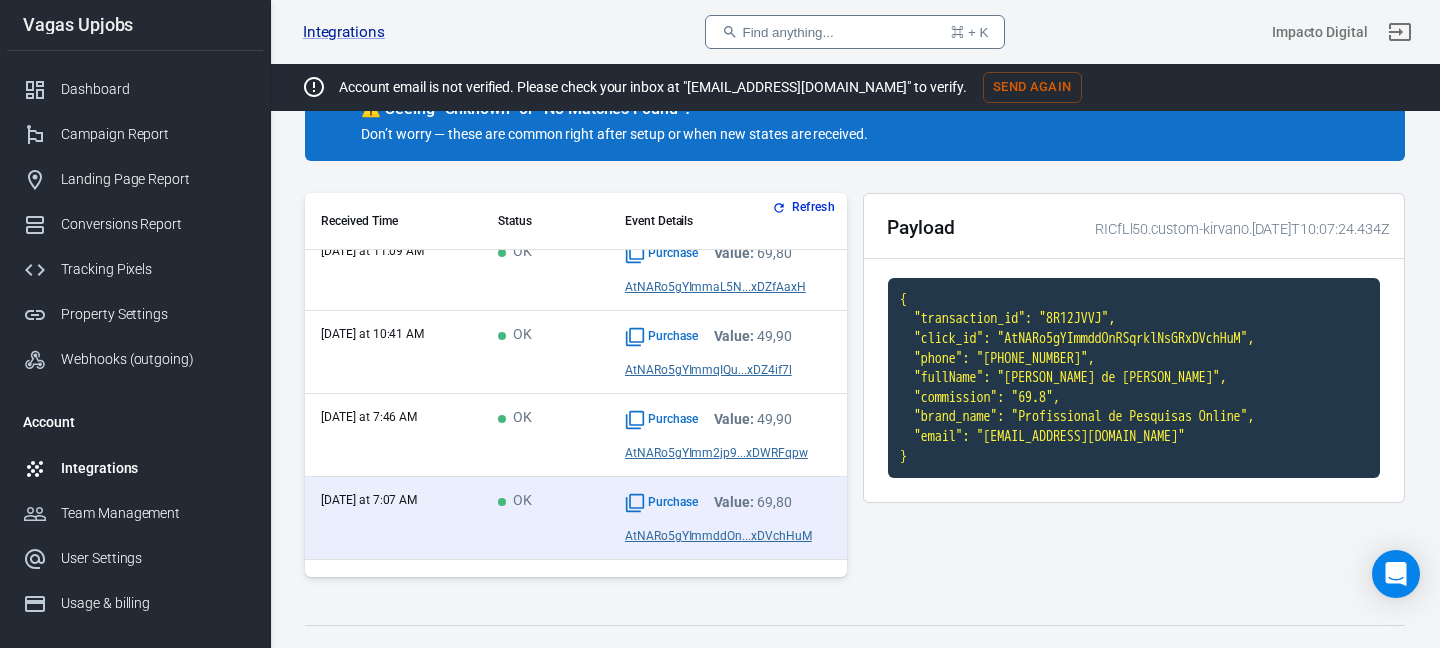 click on "OK" at bounding box center [545, 352] 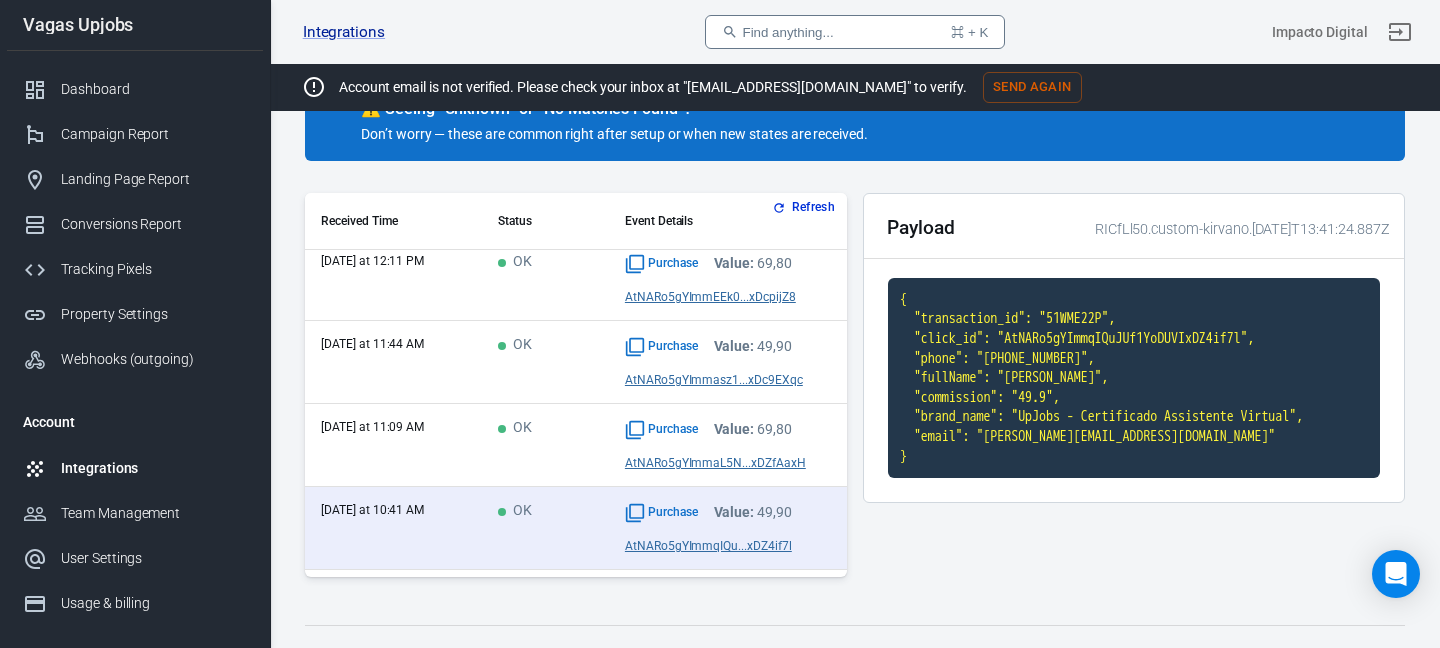 scroll, scrollTop: 0, scrollLeft: 0, axis: both 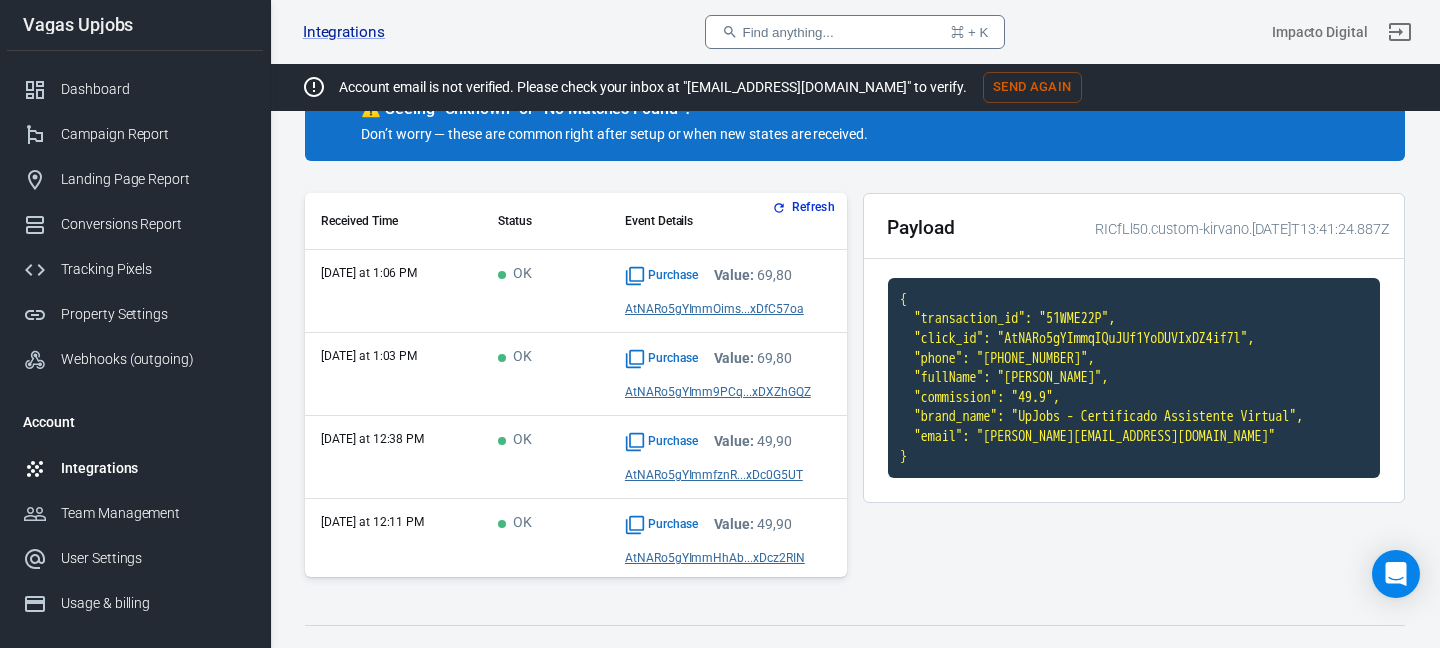 click on "OK" at bounding box center (545, 374) 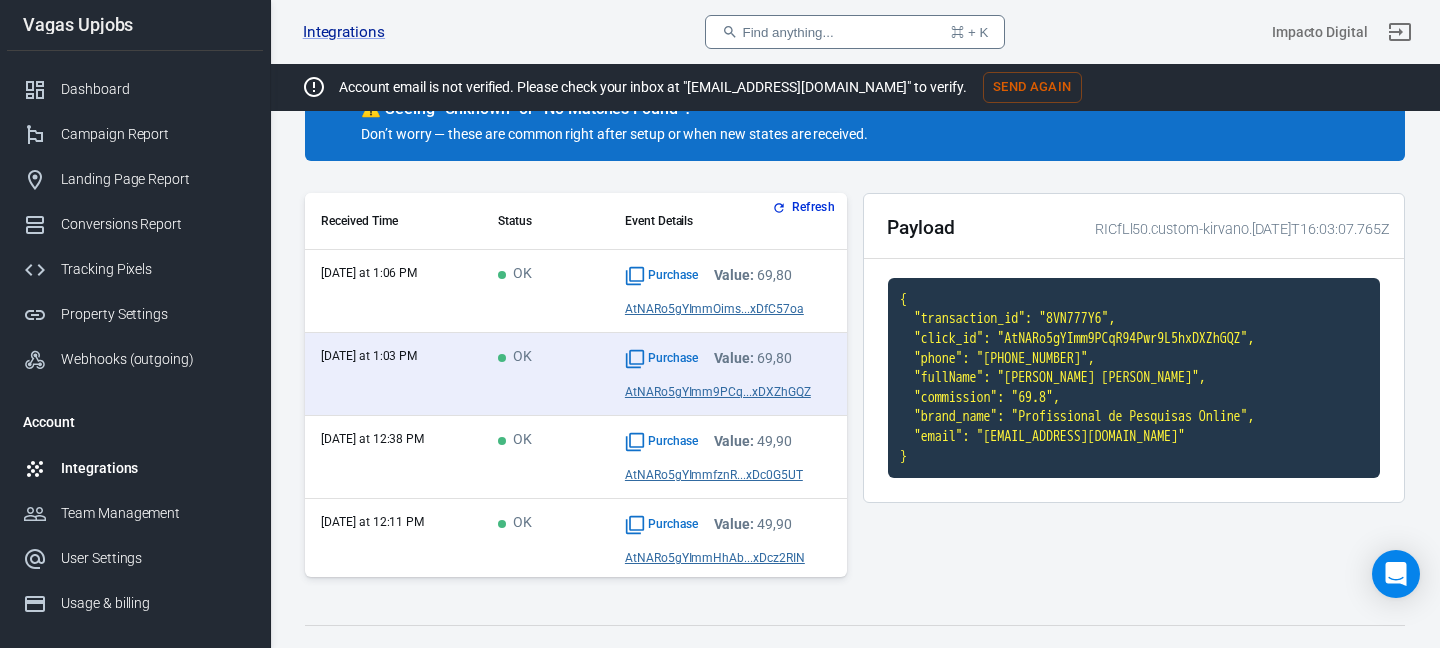 click on "Status" at bounding box center (545, 221) 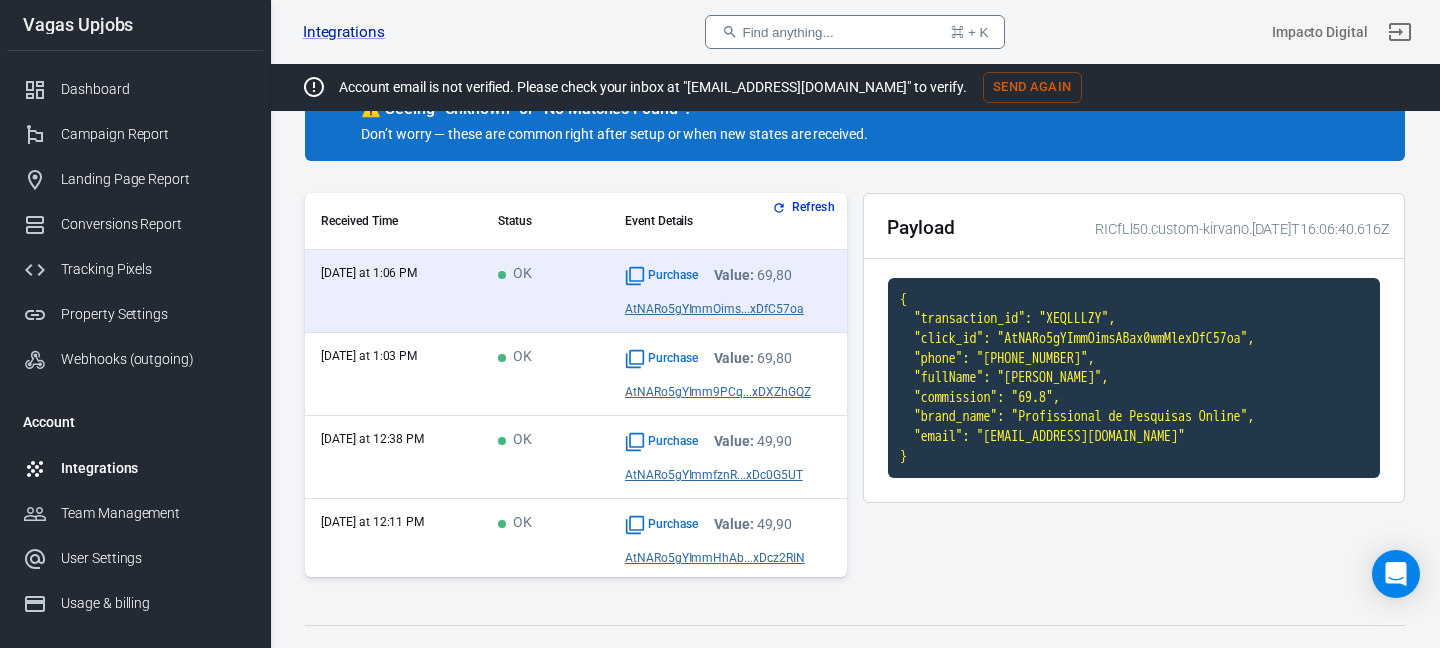 click on "OK" at bounding box center (515, 357) 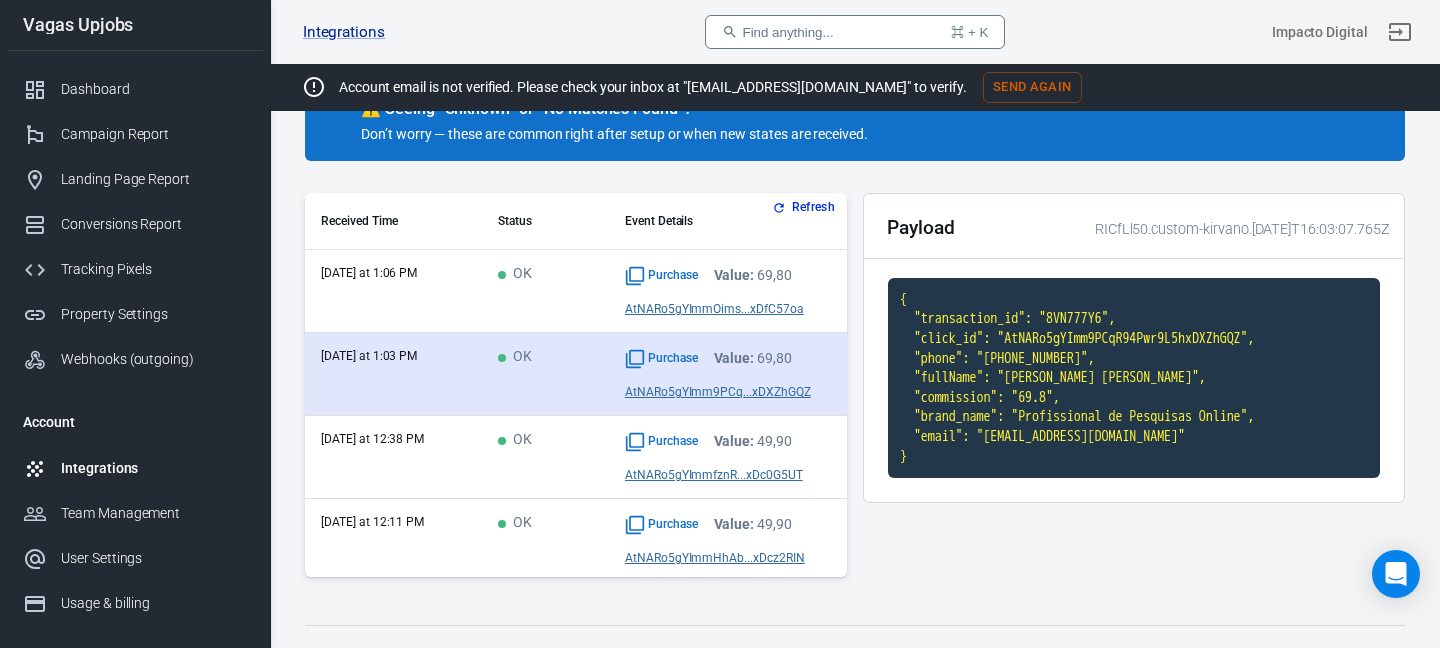 click on "OK" at bounding box center (545, 374) 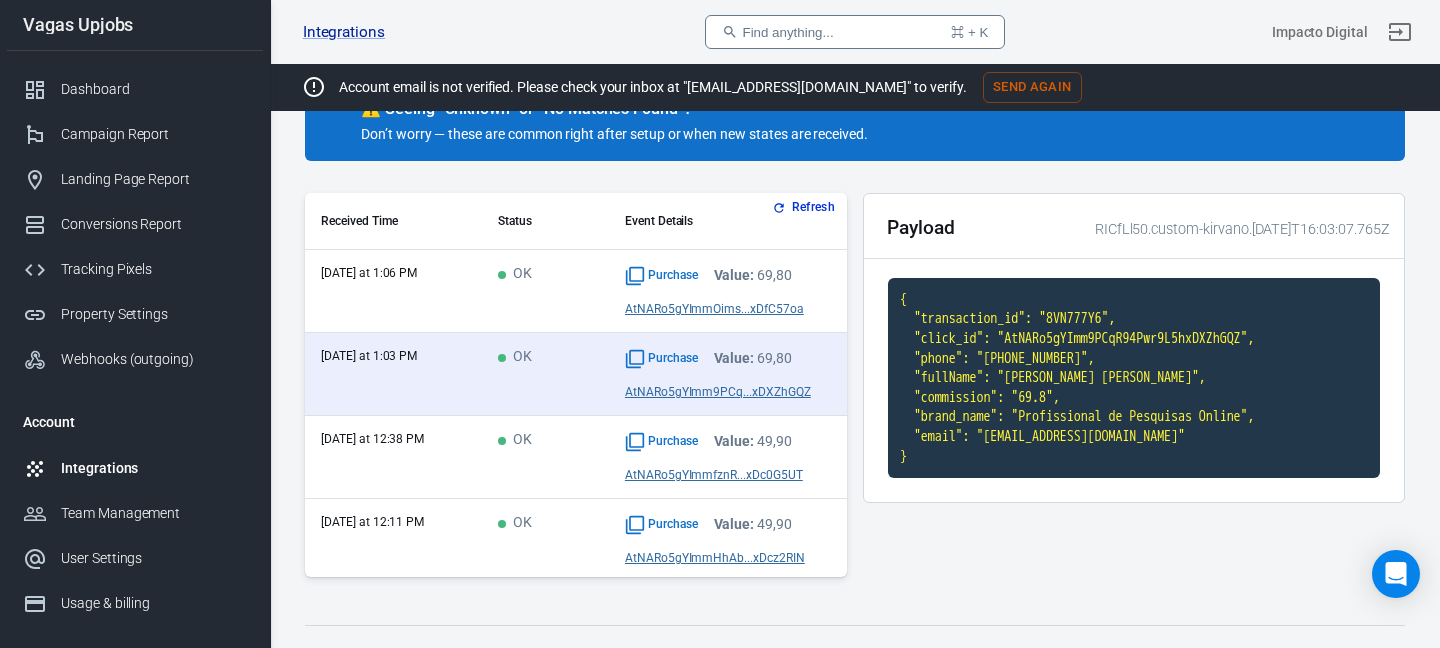 click on "OK" at bounding box center [545, 457] 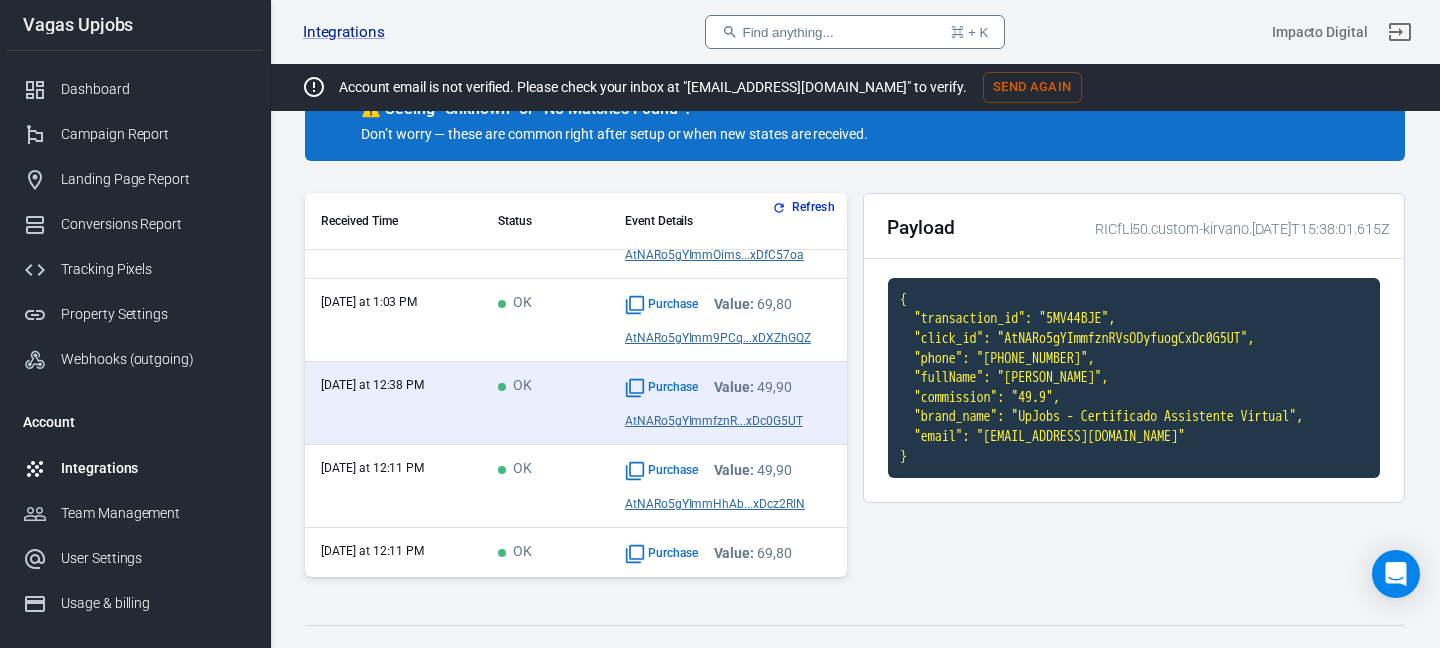 click on "OK" at bounding box center [515, 469] 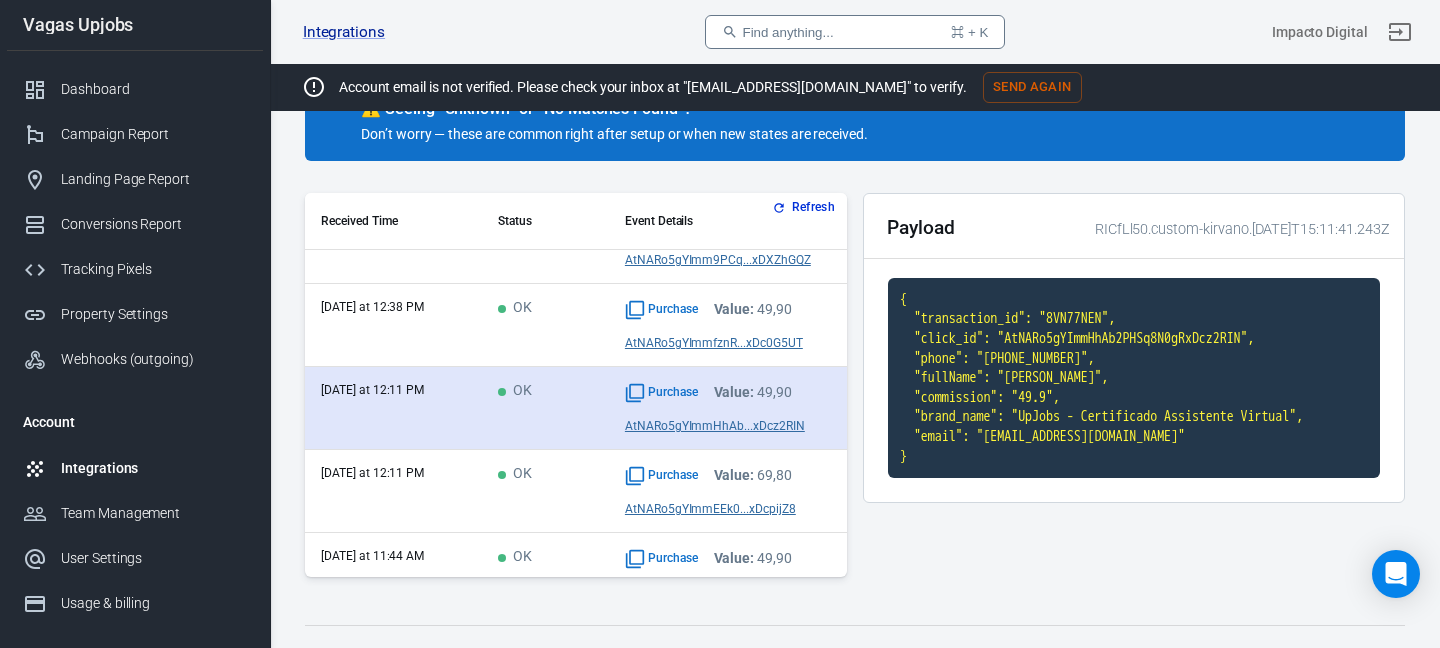 click on "OK" at bounding box center (515, 474) 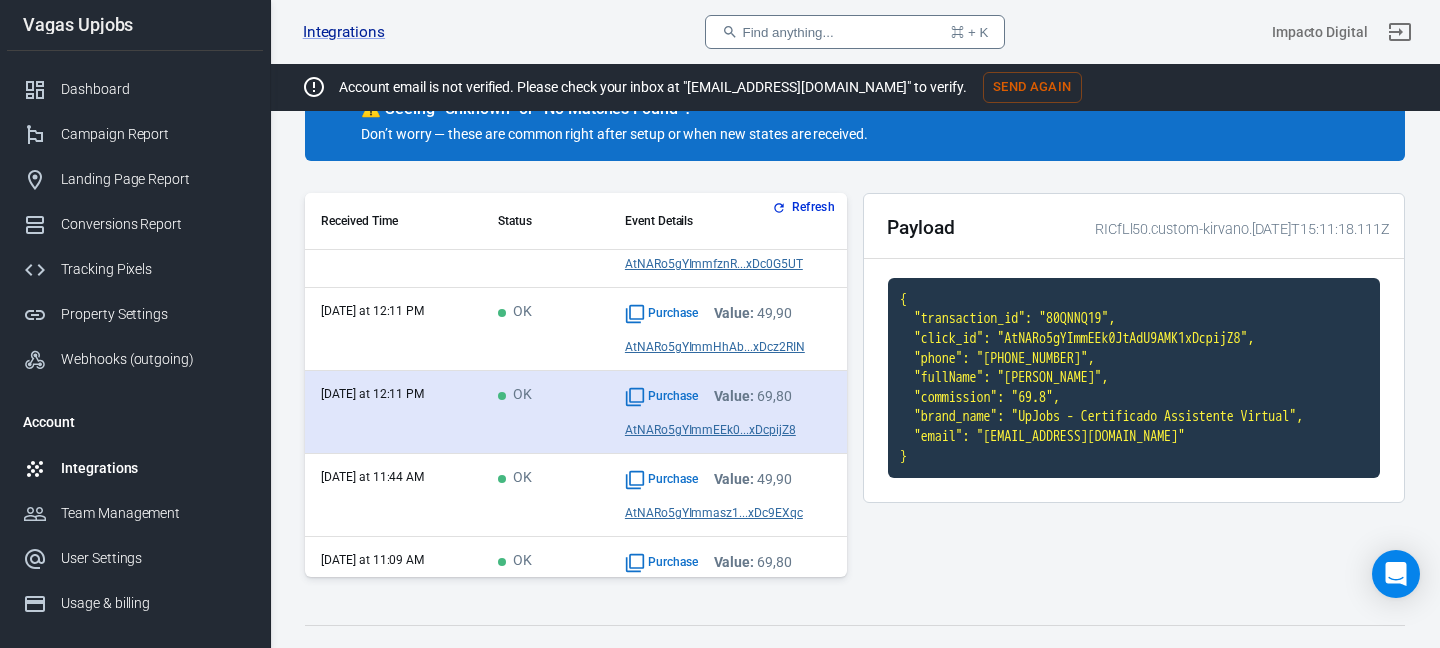 click on "OK" at bounding box center [545, 495] 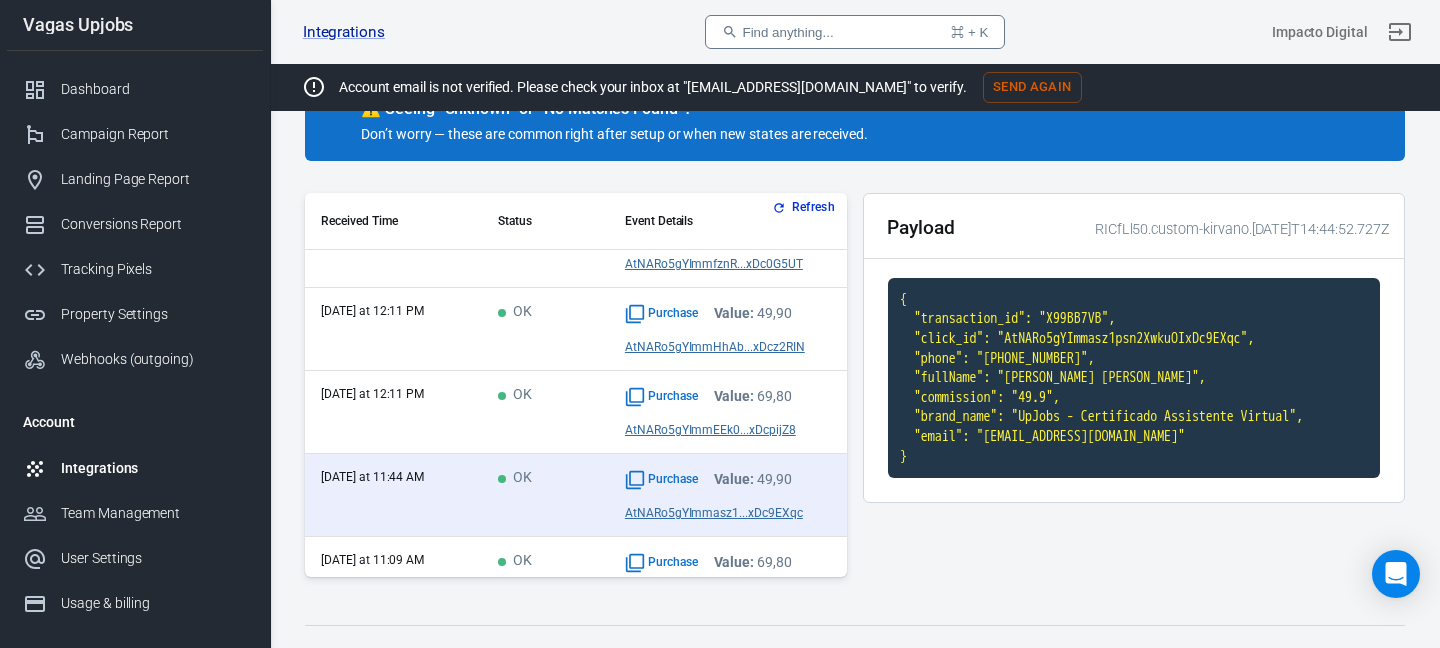 scroll, scrollTop: 303, scrollLeft: 0, axis: vertical 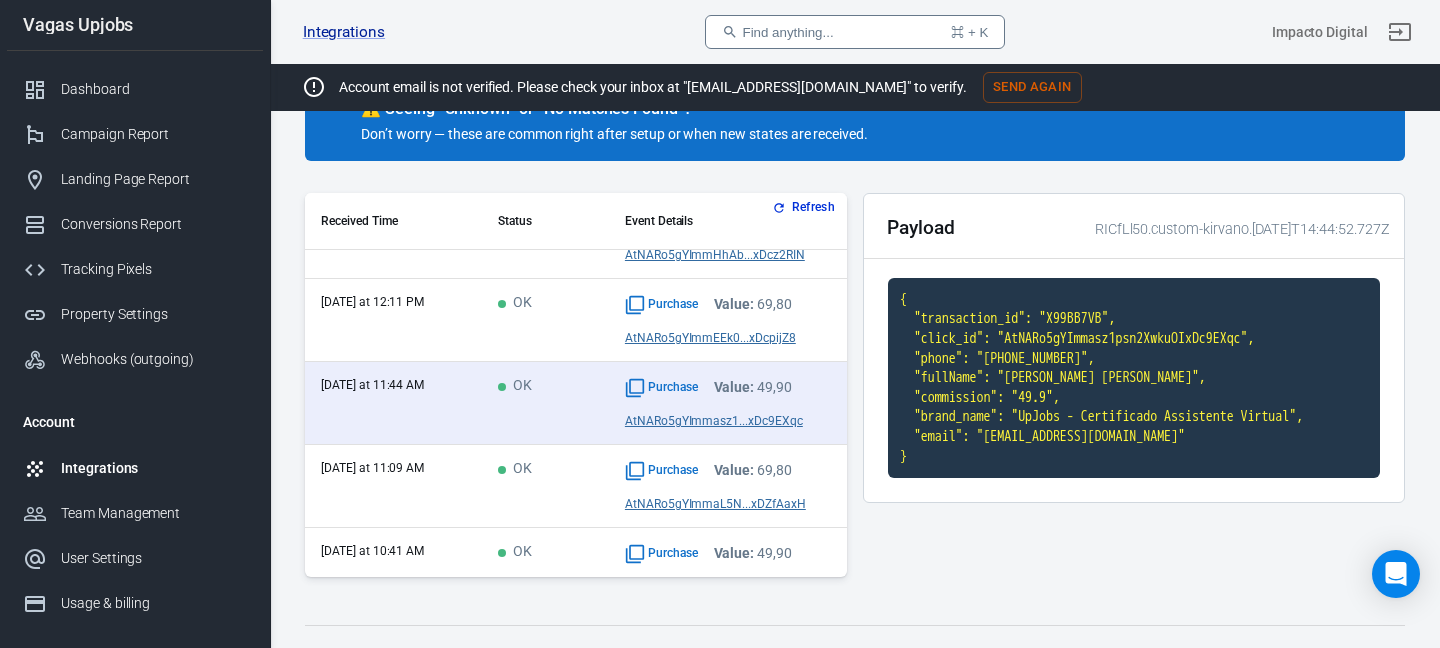 click on "OK" at bounding box center [515, 469] 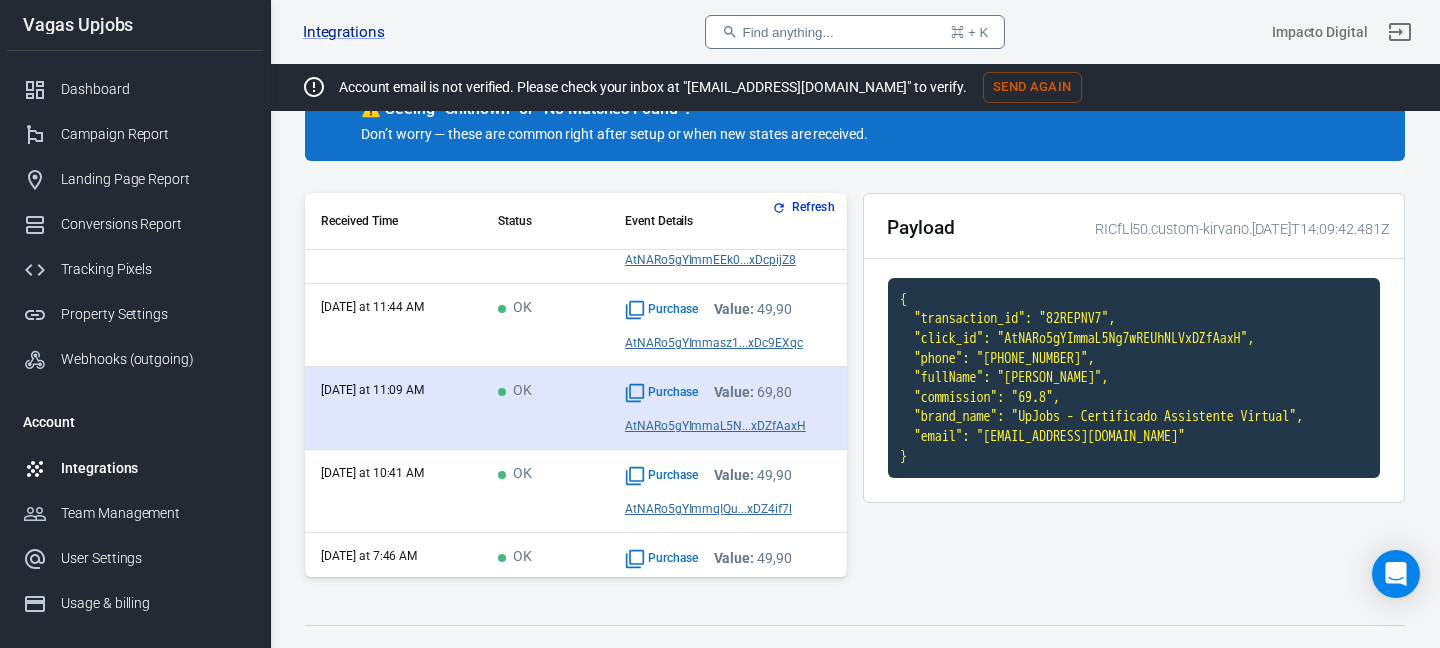 click on "OK" at bounding box center [515, 474] 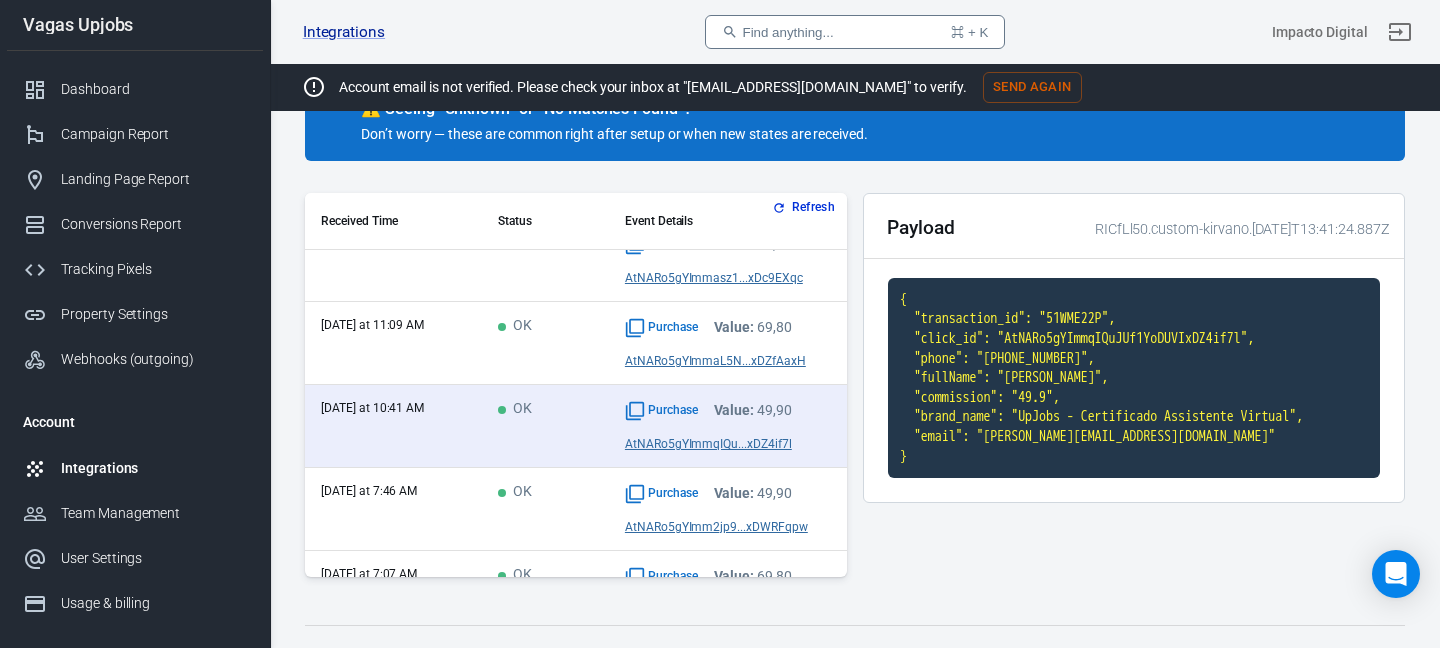click on "OK" at bounding box center [515, 492] 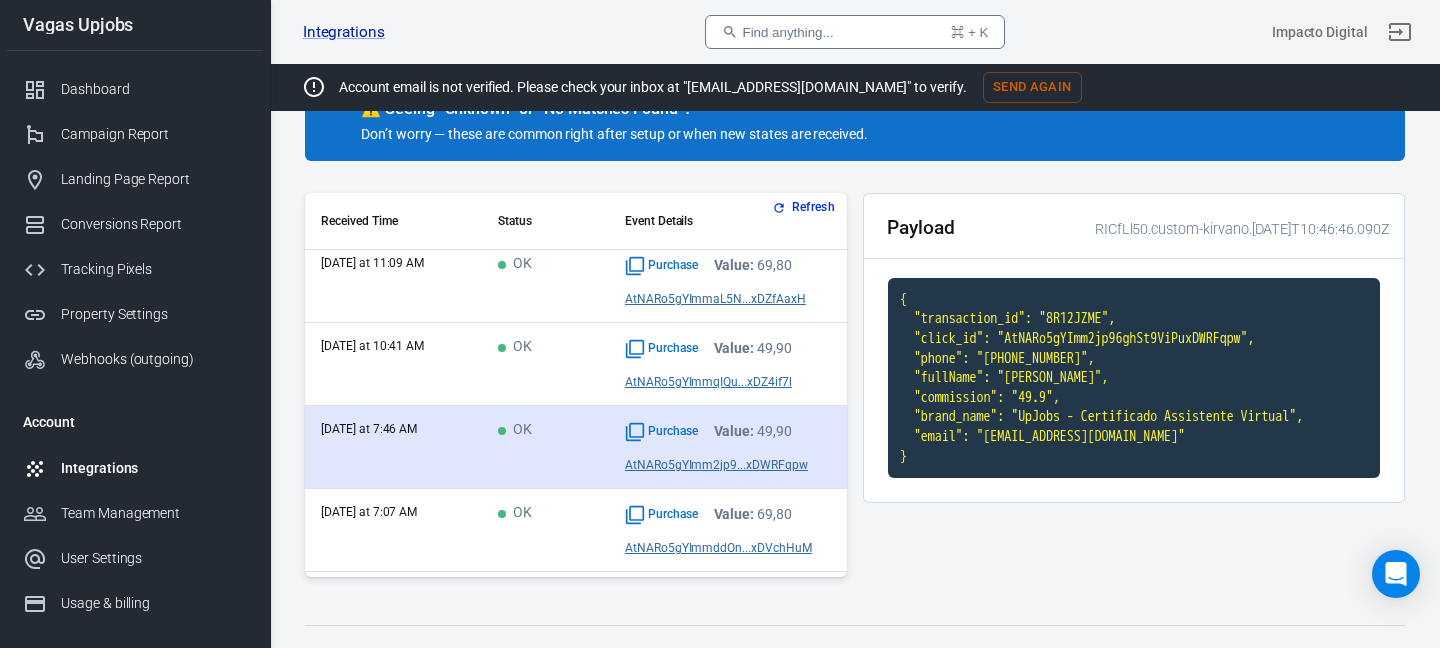 scroll, scrollTop: 529, scrollLeft: 0, axis: vertical 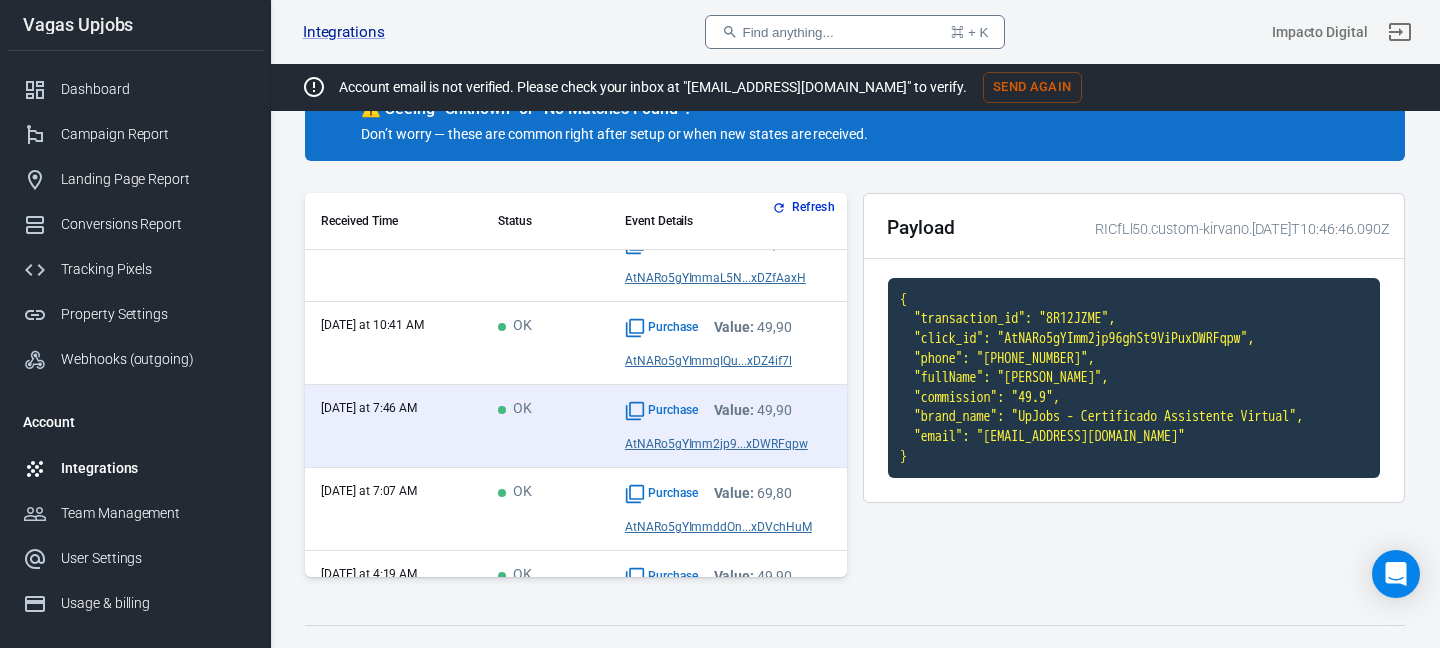 click on "OK" at bounding box center [515, 492] 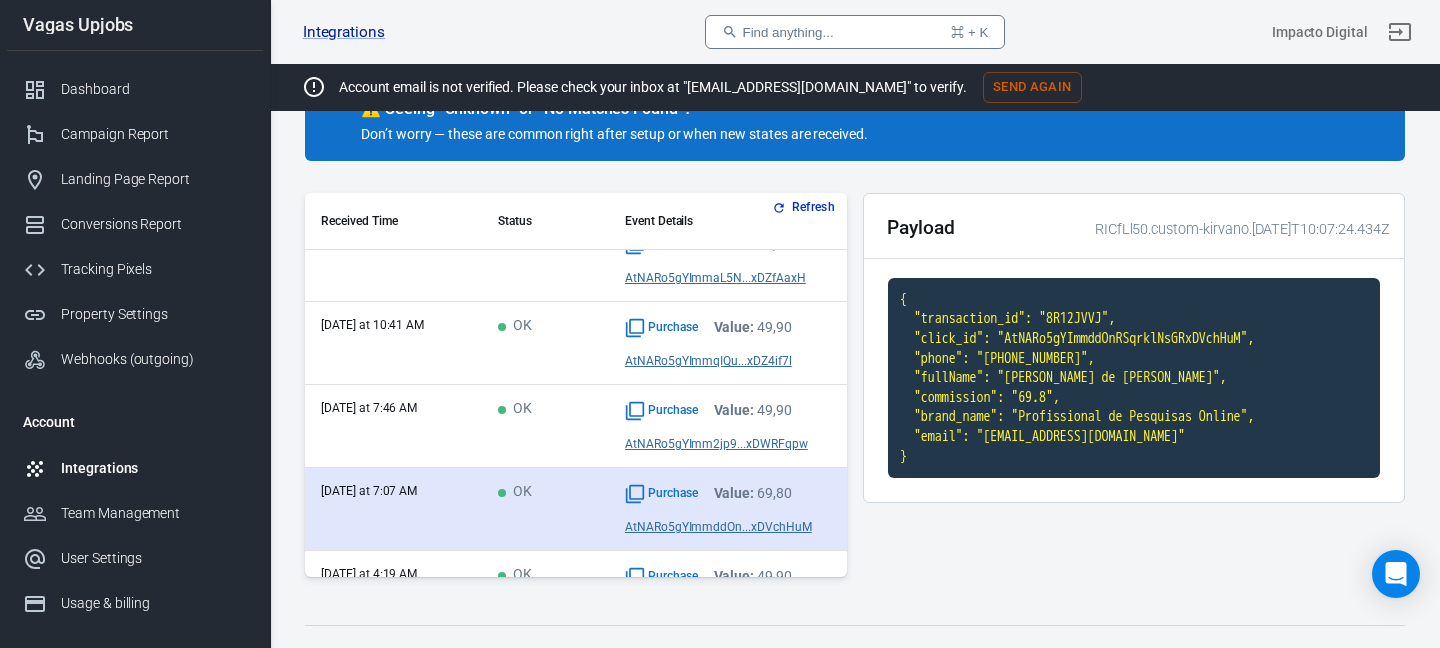 scroll, scrollTop: 542, scrollLeft: 0, axis: vertical 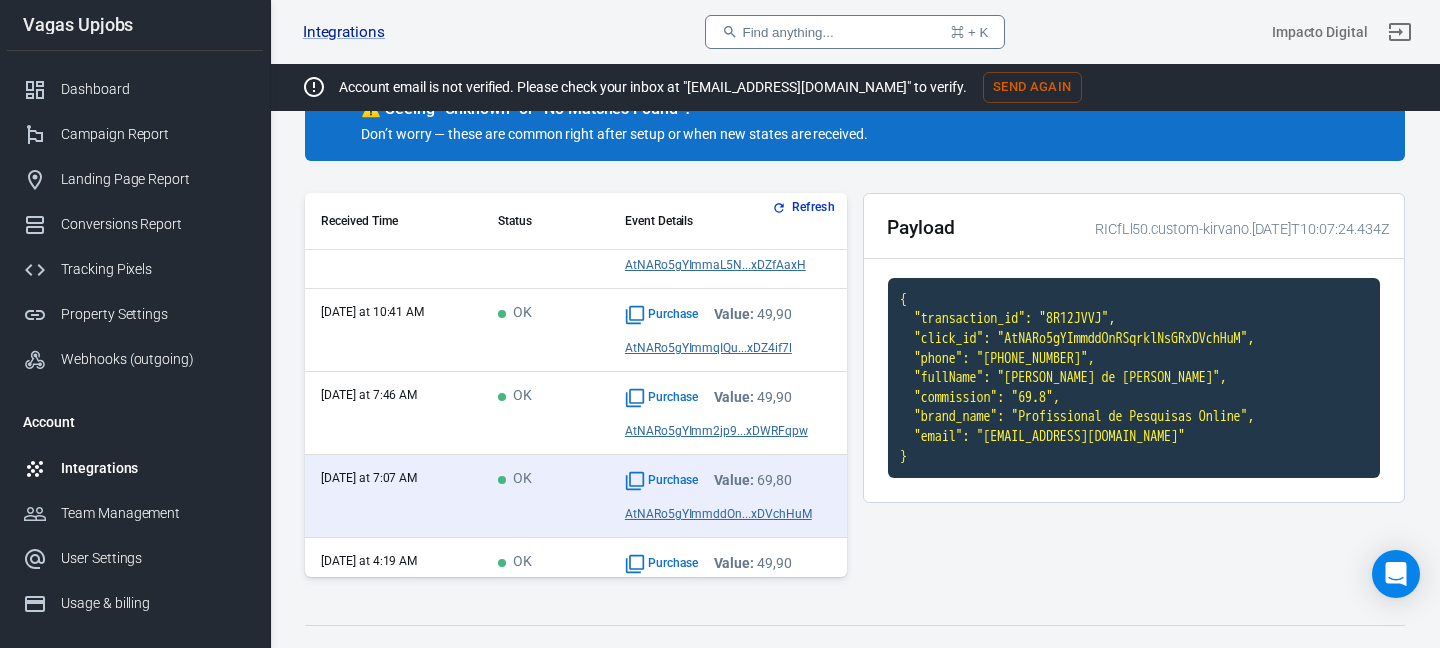 click on "OK" at bounding box center (545, 413) 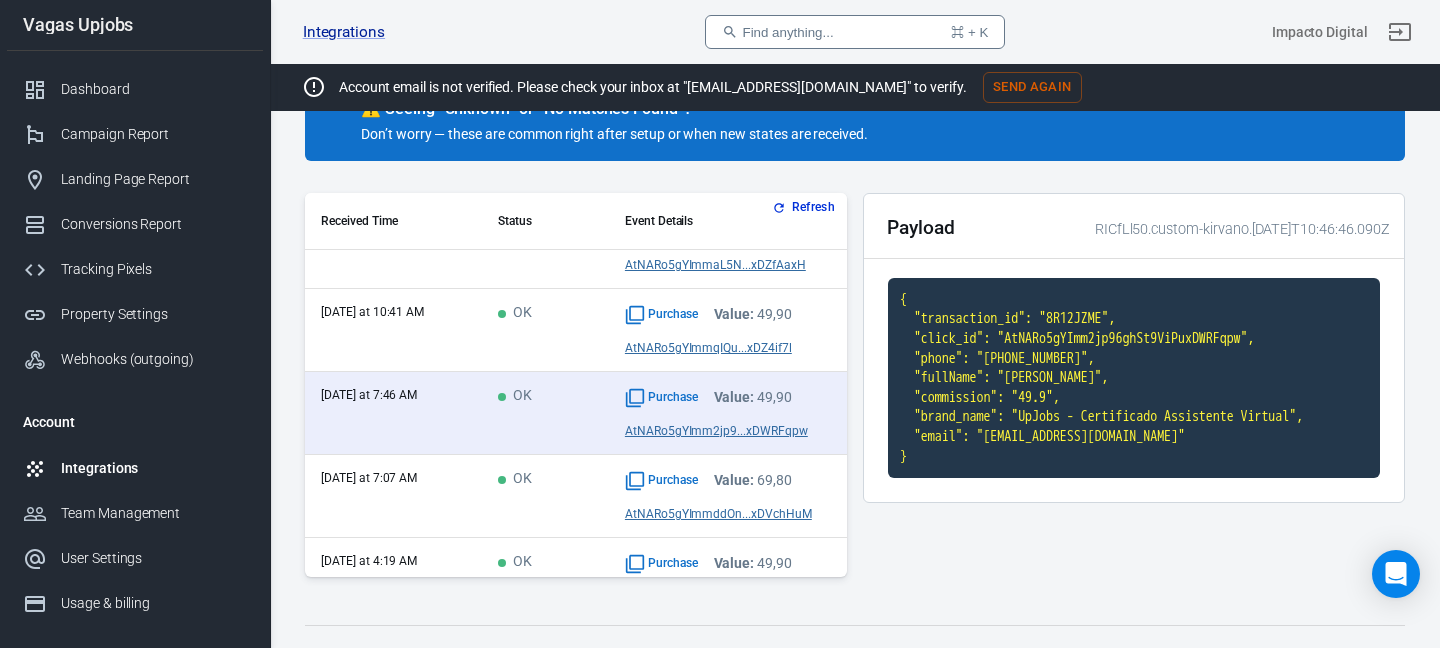 click on "OK" at bounding box center (545, 496) 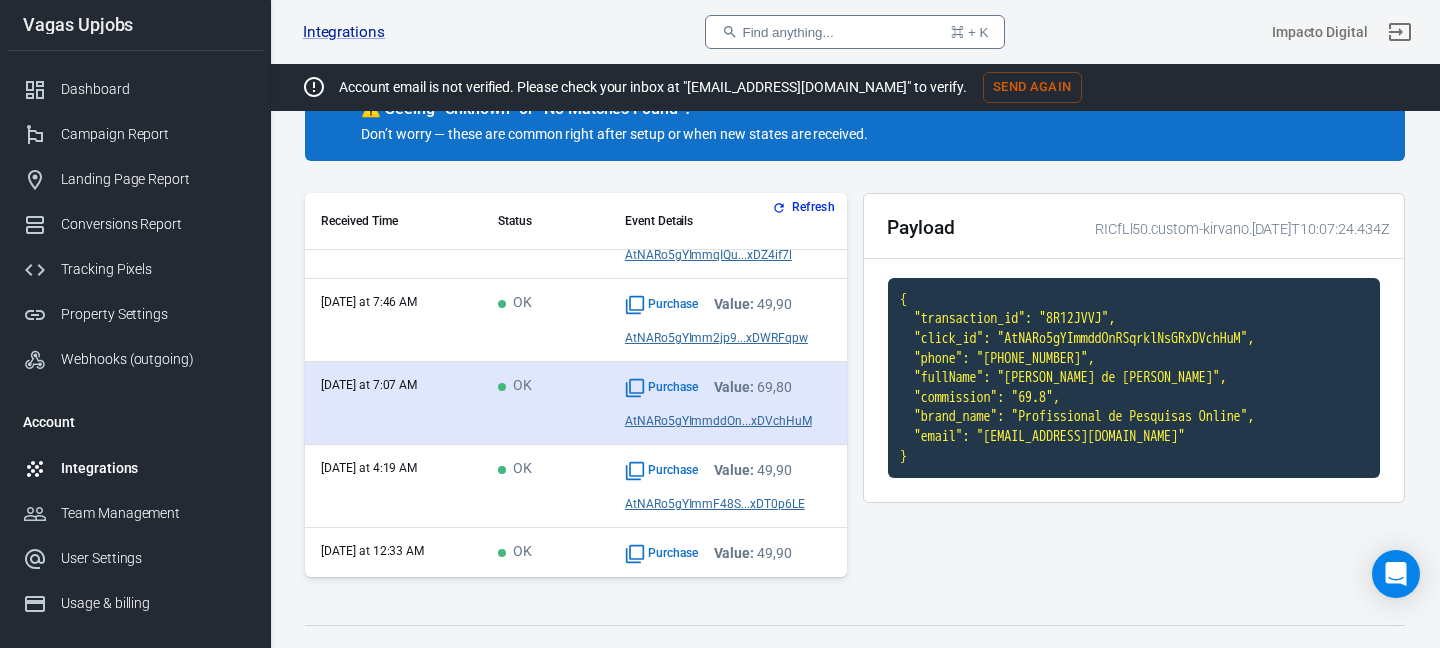 scroll, scrollTop: 642, scrollLeft: 0, axis: vertical 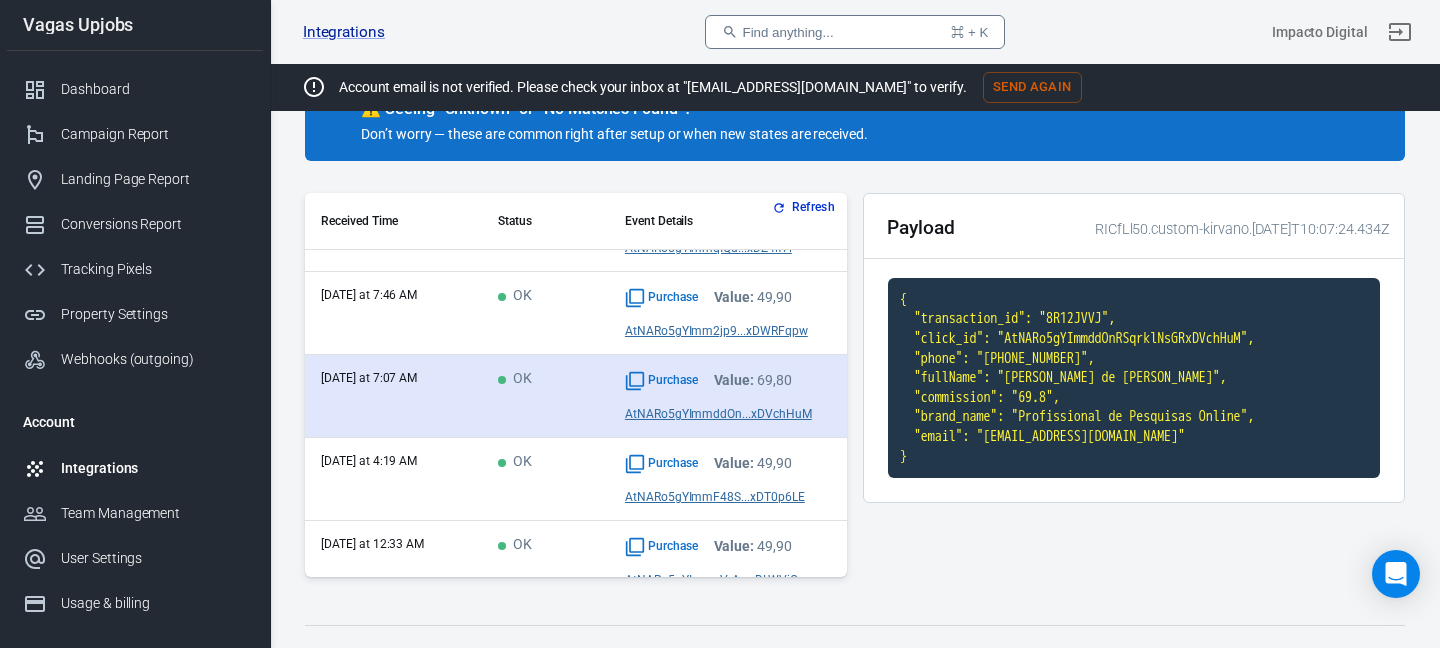 click on "OK" at bounding box center [545, 479] 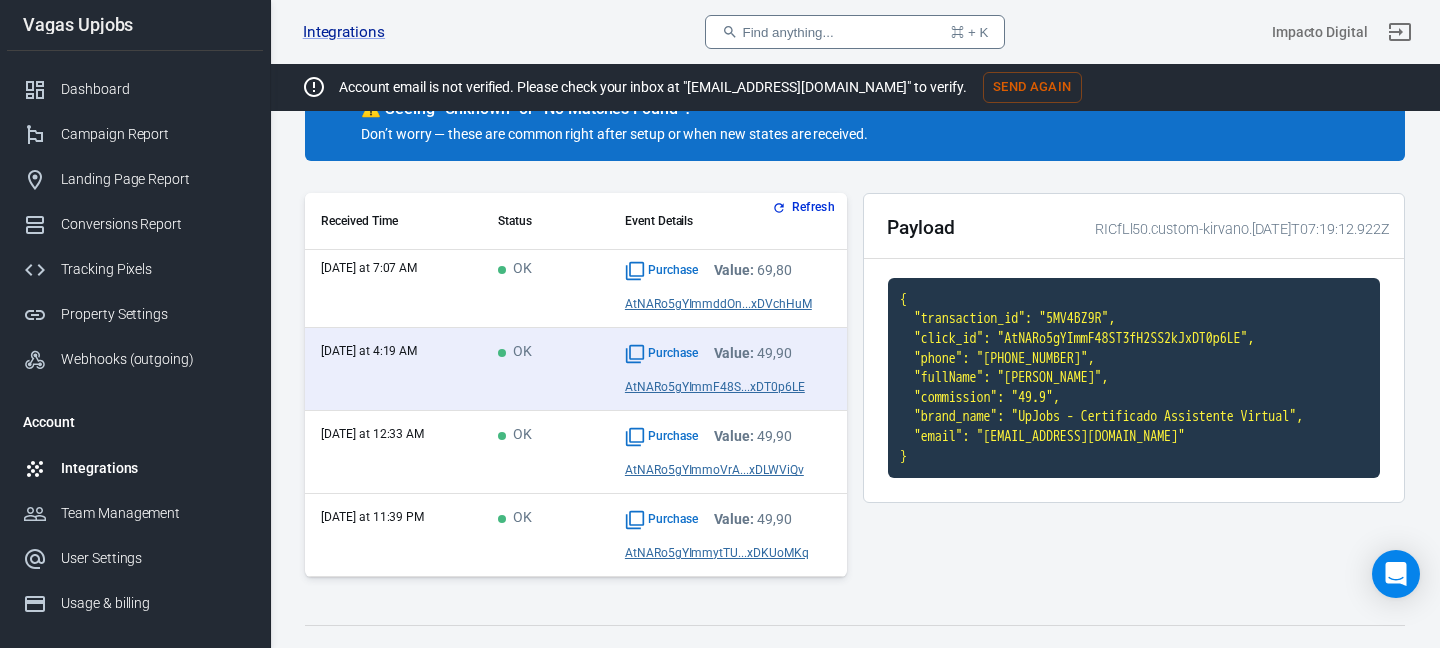 scroll, scrollTop: 755, scrollLeft: 0, axis: vertical 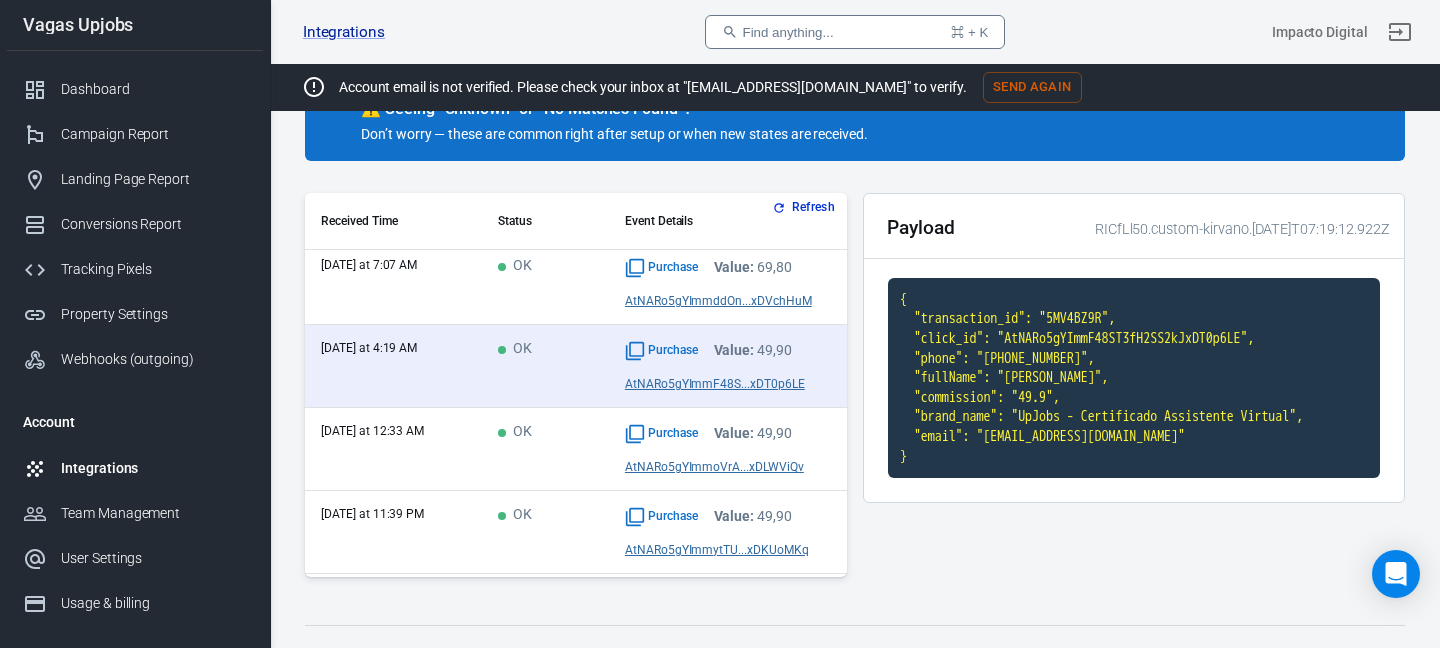 click on "OK" at bounding box center [545, 449] 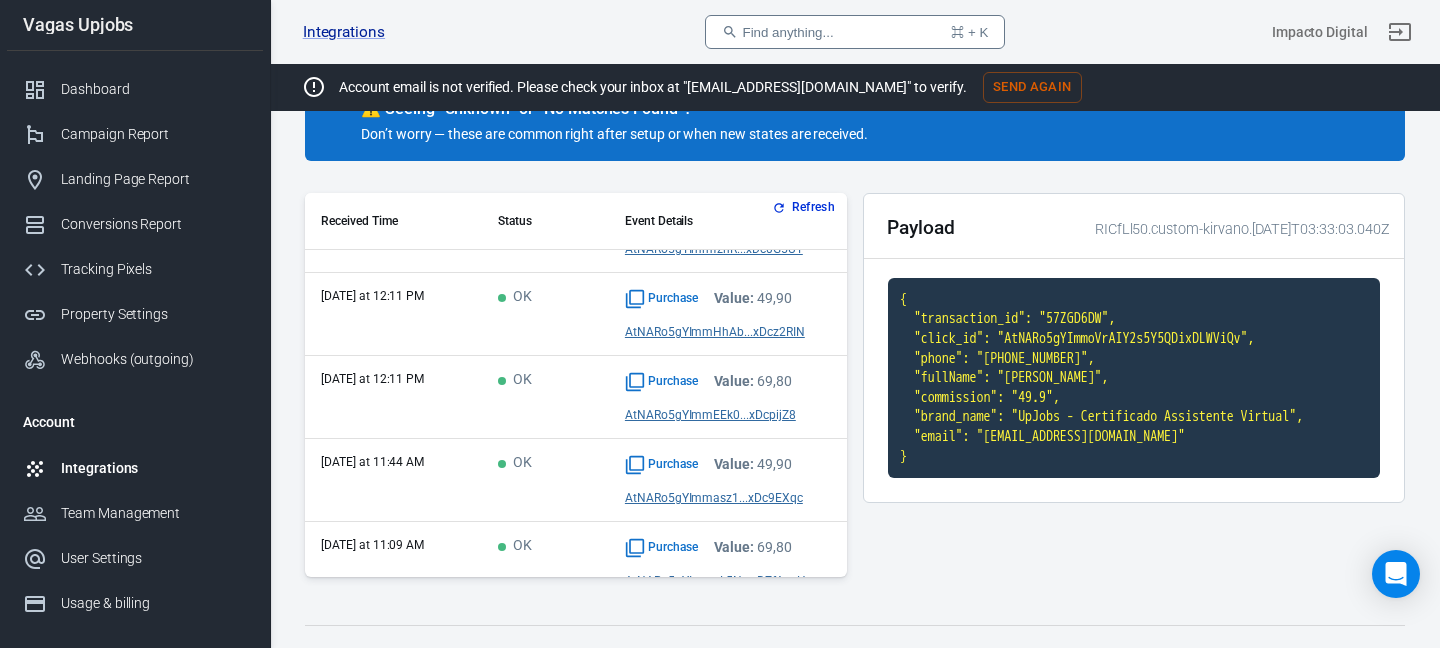 scroll, scrollTop: 0, scrollLeft: 0, axis: both 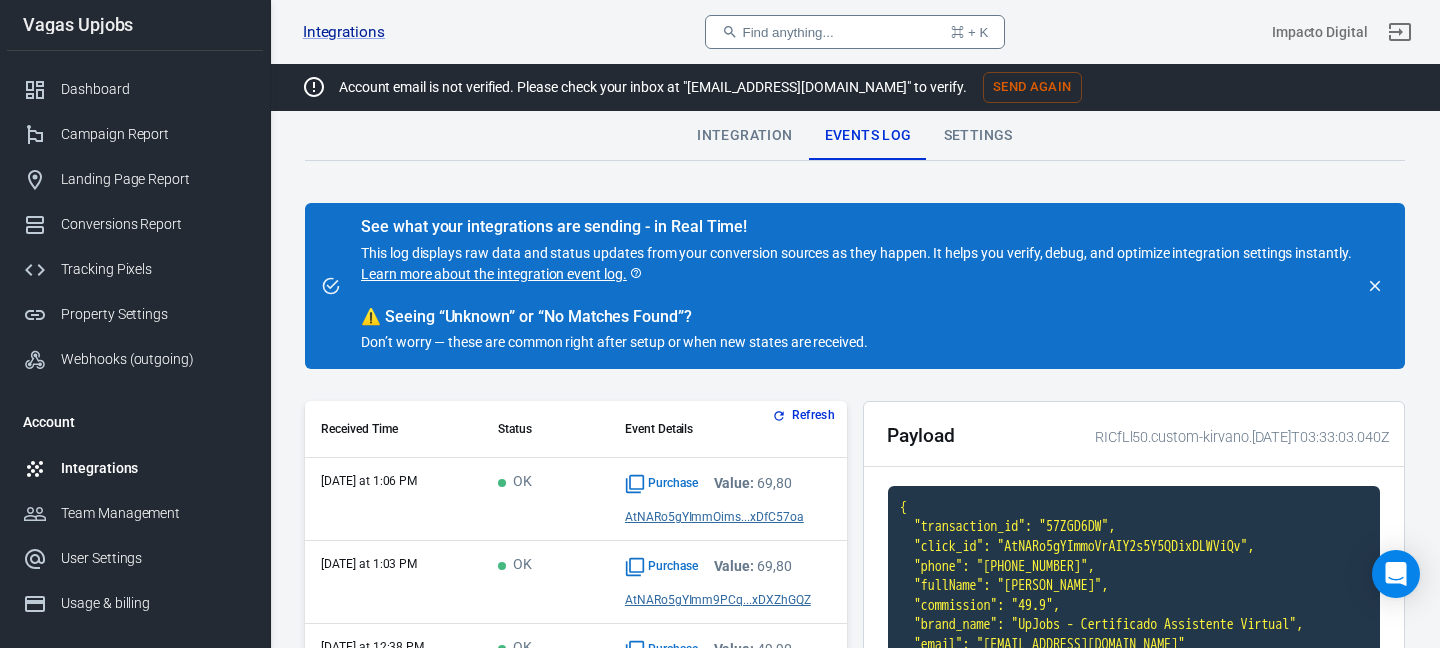 click on "Dashboard Campaign Report Landing Page Report Conversions Report Tracking Pixels Property Settings Webhooks (outgoing)" at bounding box center [135, 224] 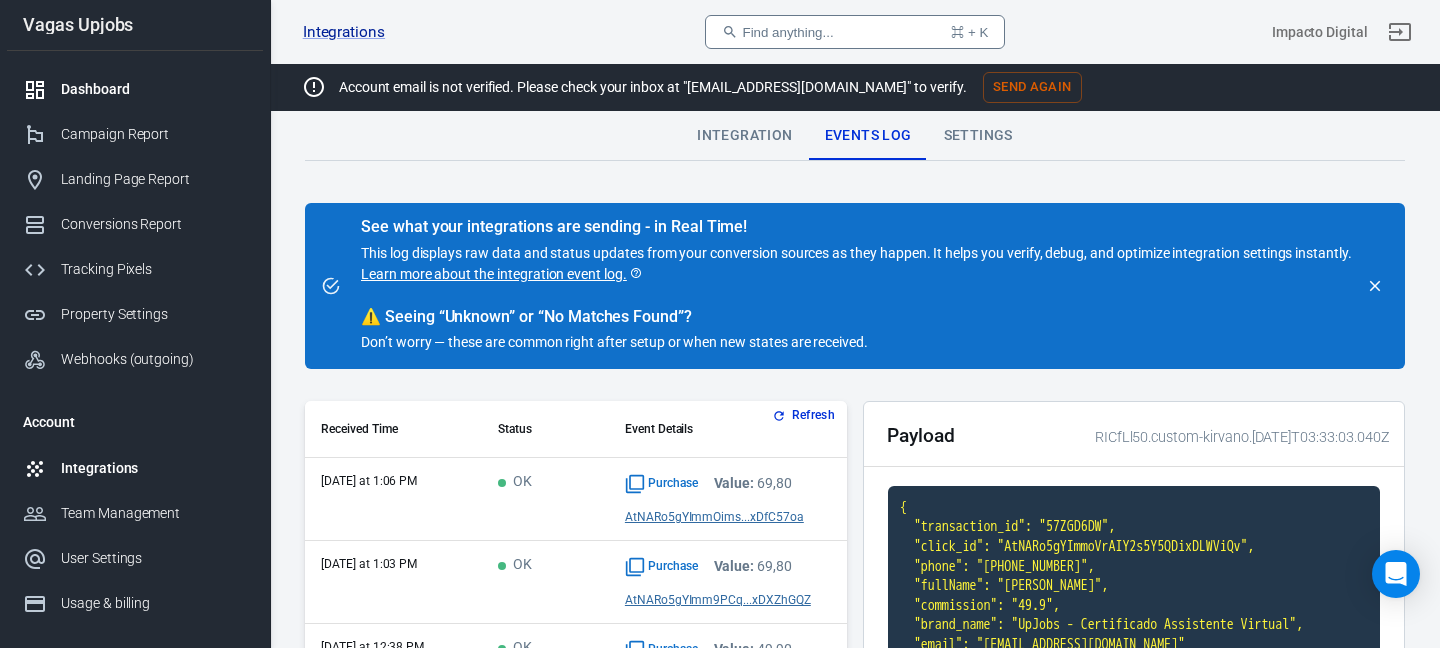 click on "Dashboard" at bounding box center (135, 89) 